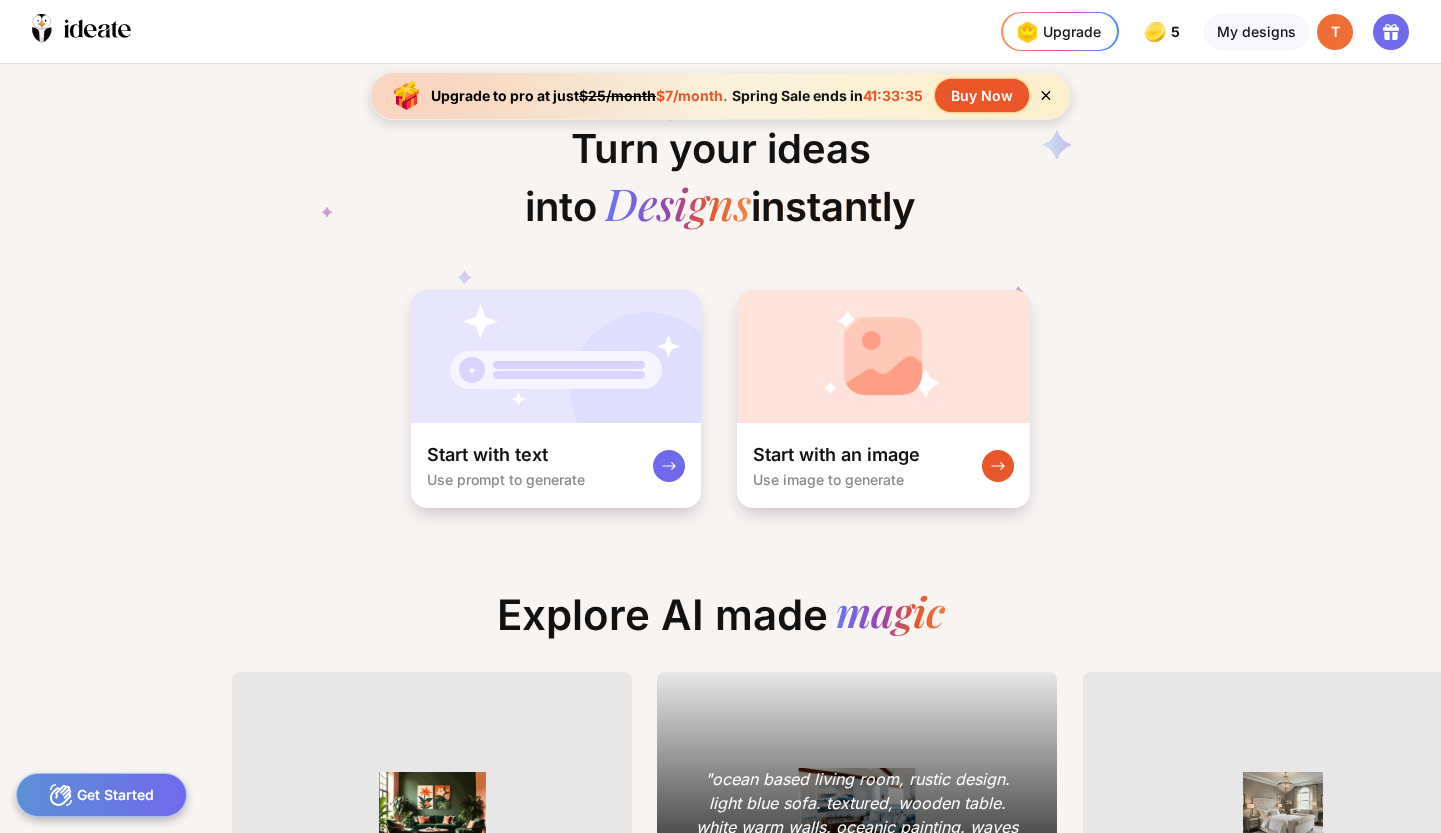 scroll, scrollTop: 0, scrollLeft: 0, axis: both 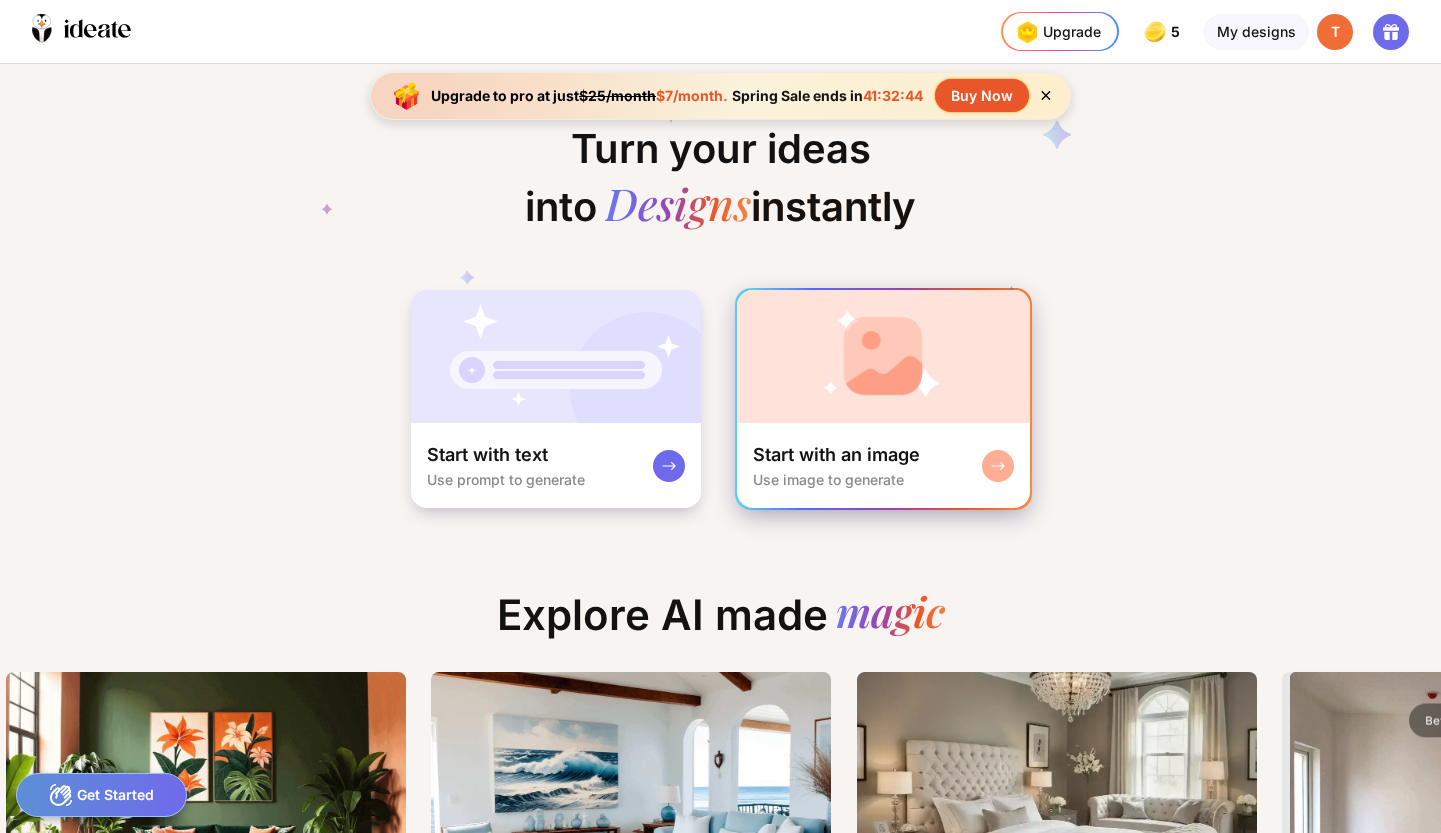click at bounding box center [883, 356] 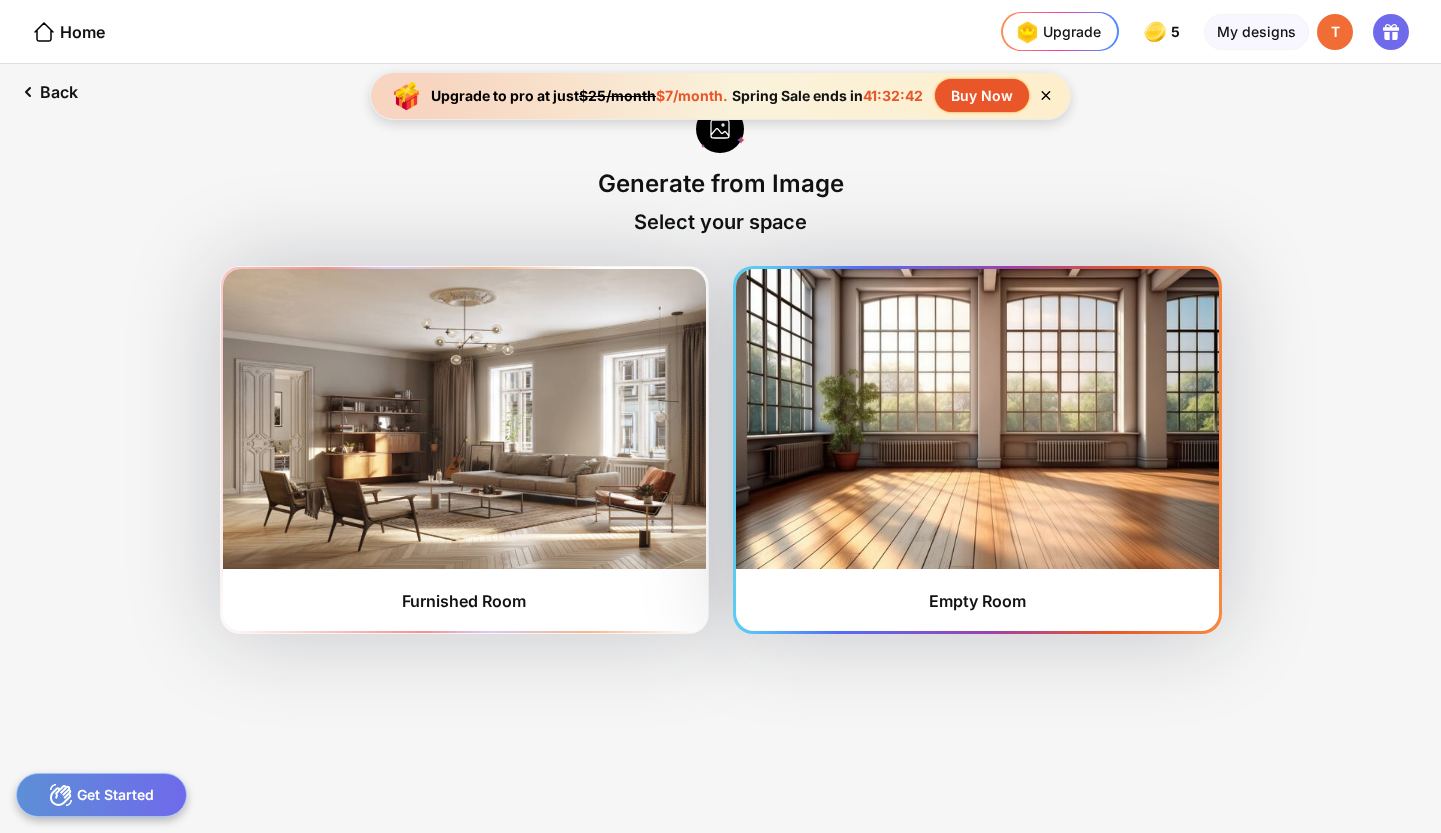 click at bounding box center [977, 419] 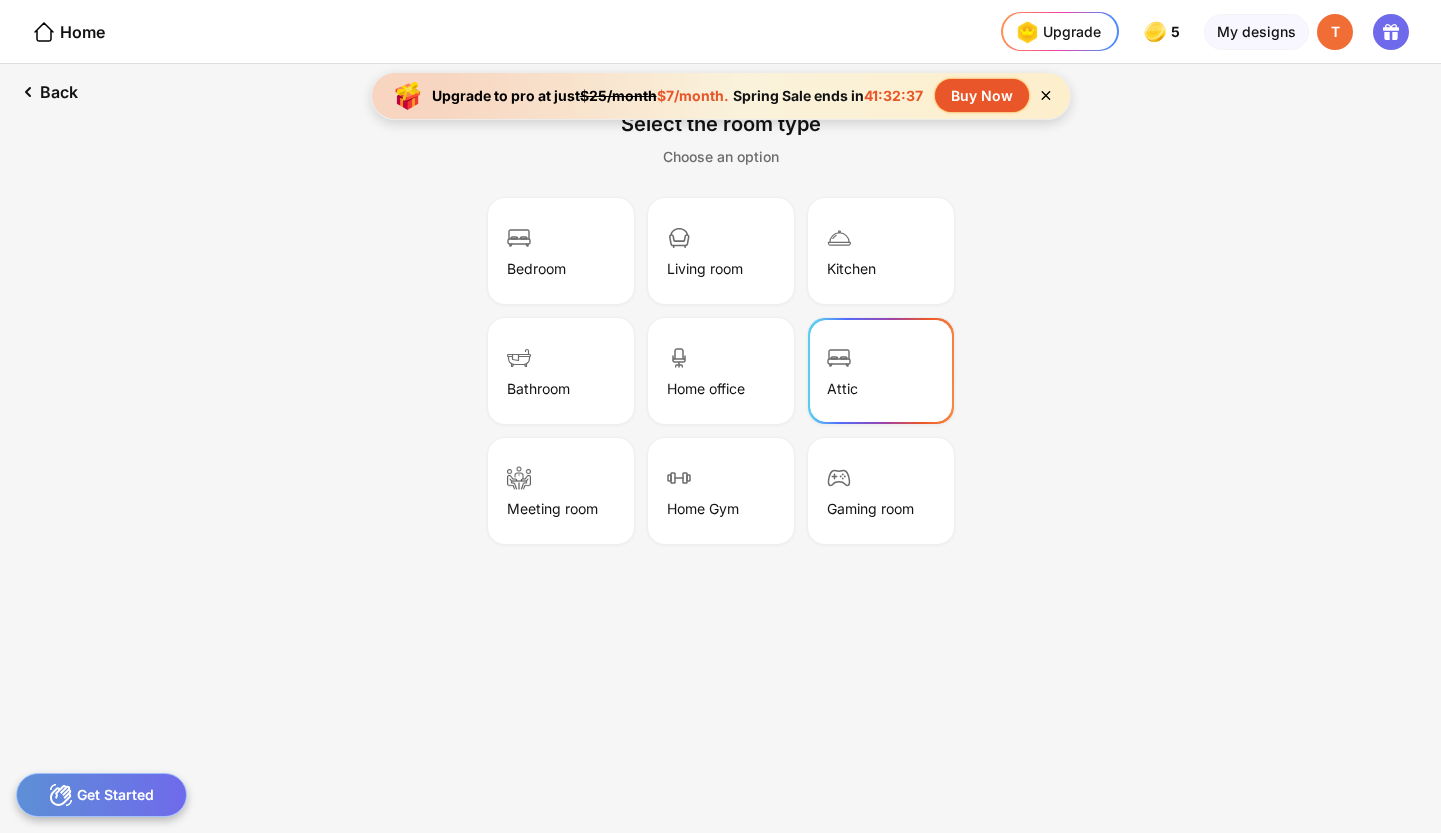 click on "Attic" at bounding box center (881, 371) 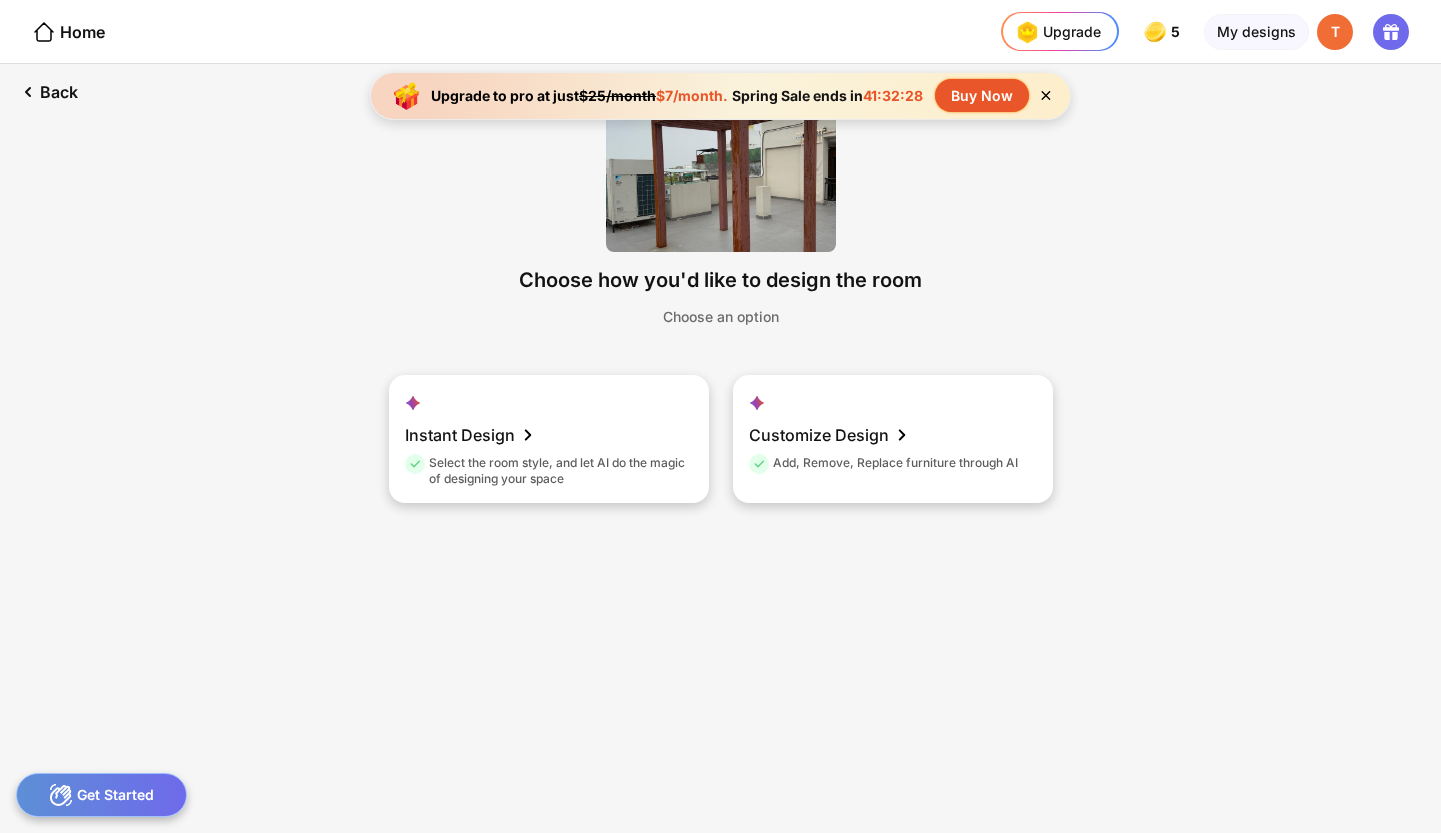click 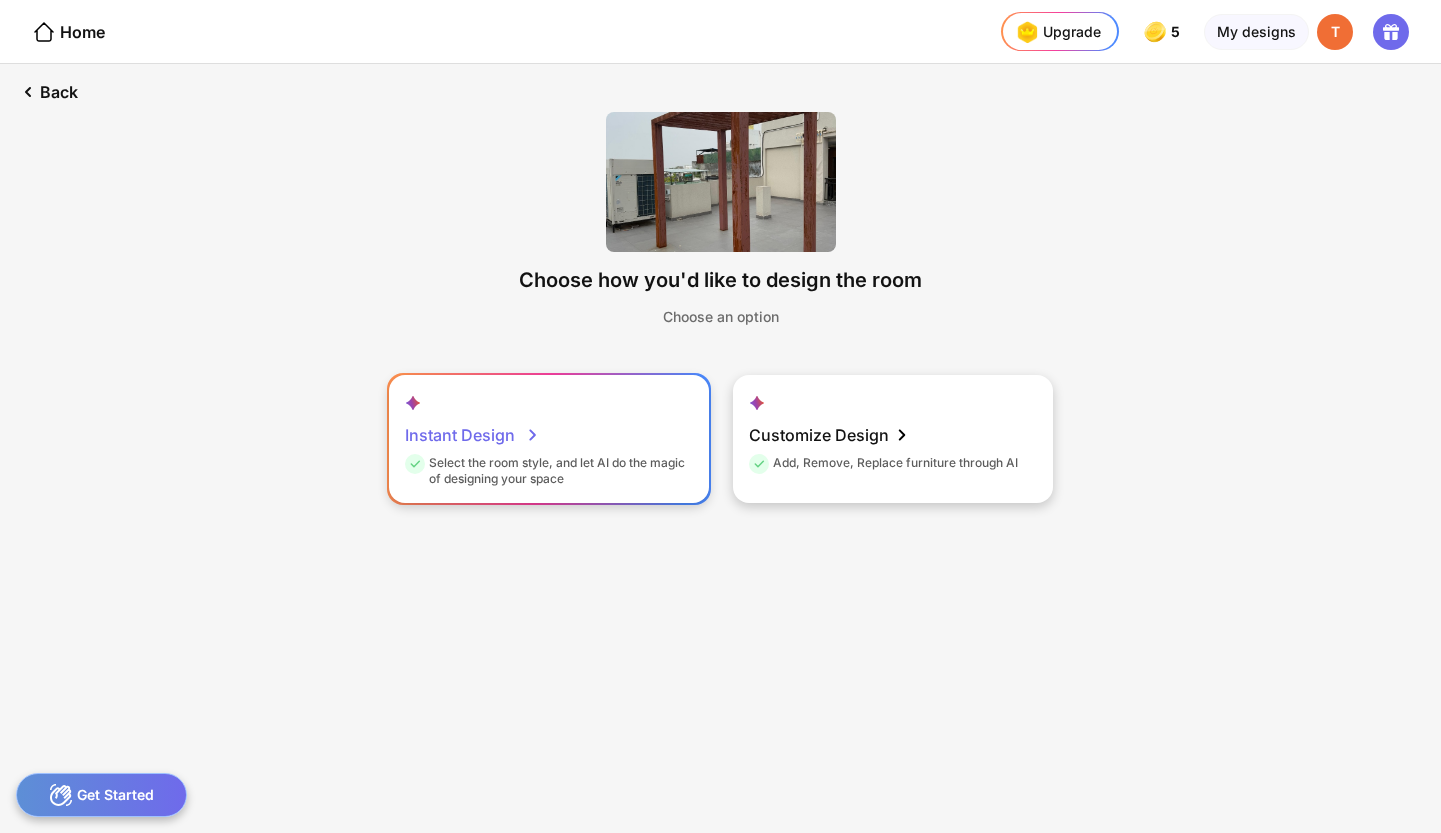 click on "Instant Design   Select the room style, and let AI do the magic of designing your space" at bounding box center [549, 439] 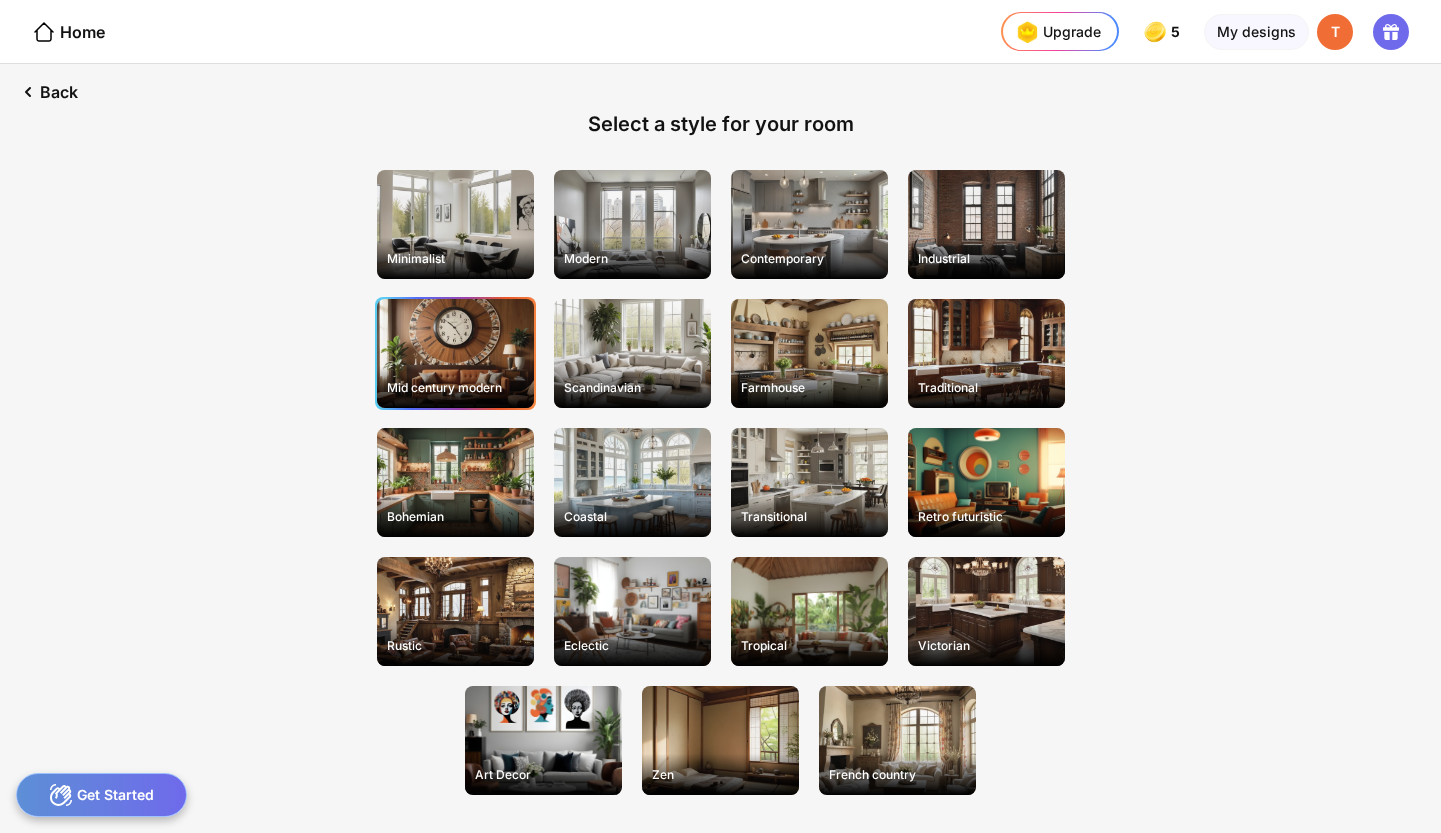 click on "Mid century modern" at bounding box center [455, 353] 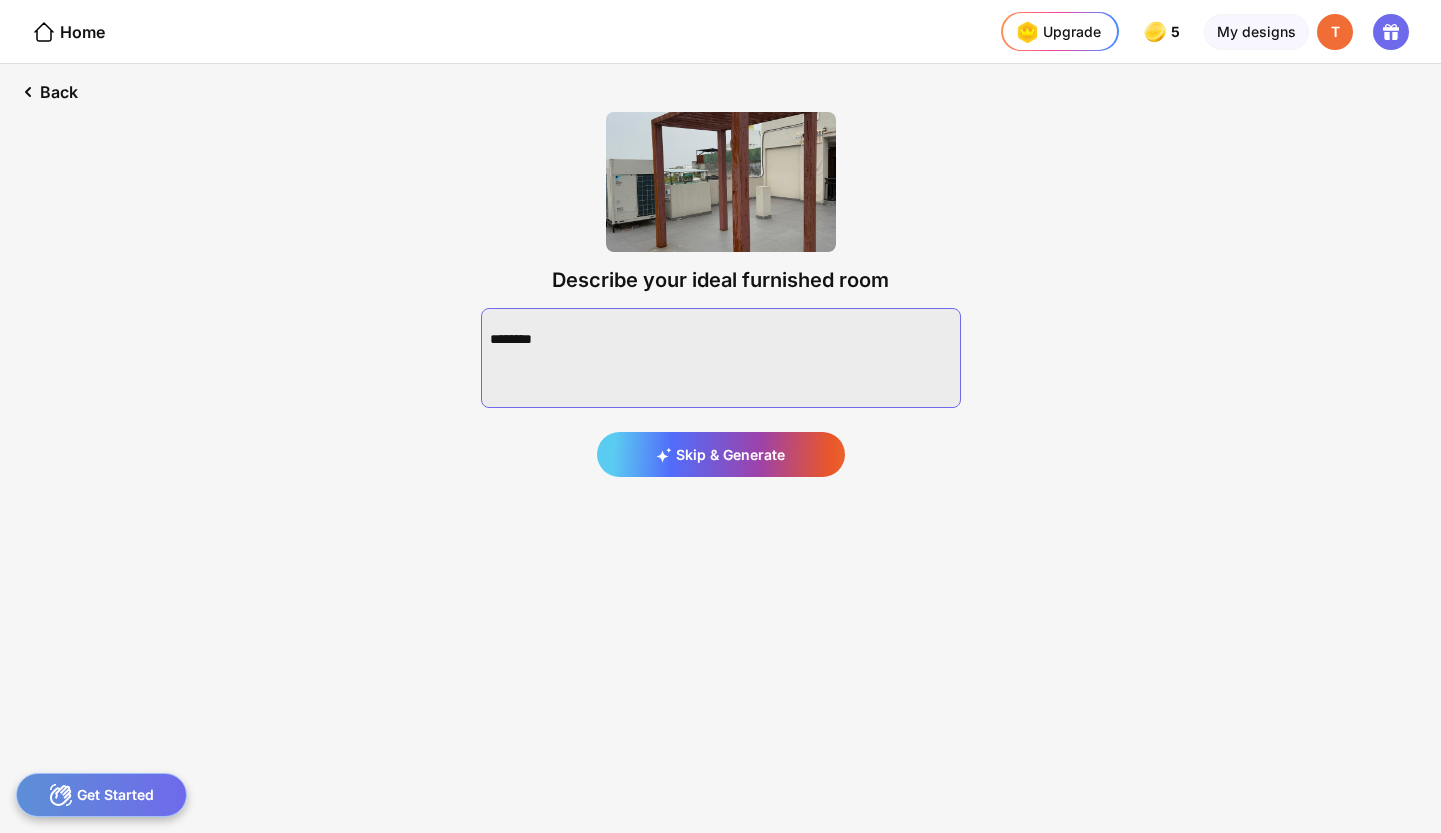 click at bounding box center [721, 358] 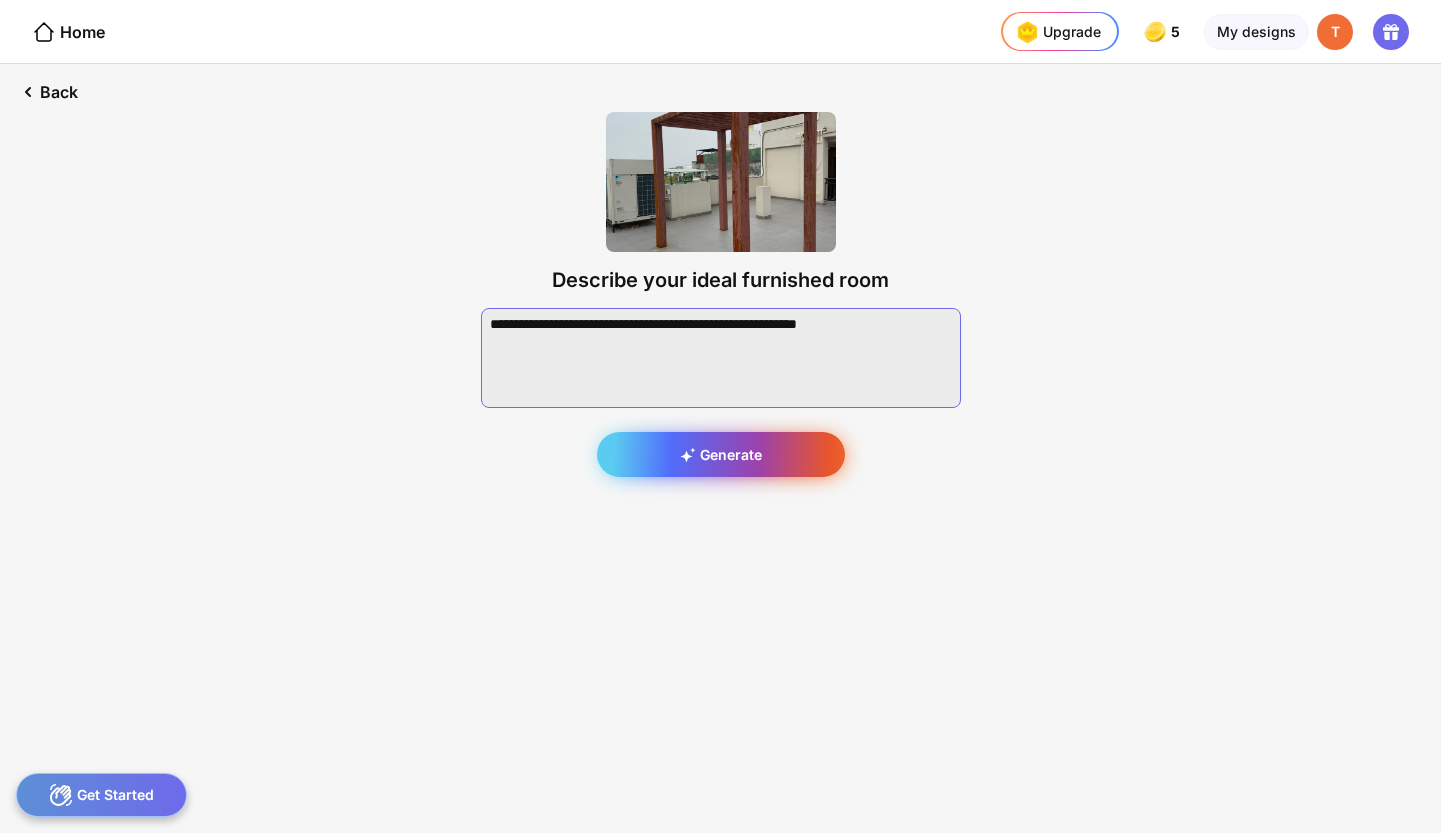 type on "**********" 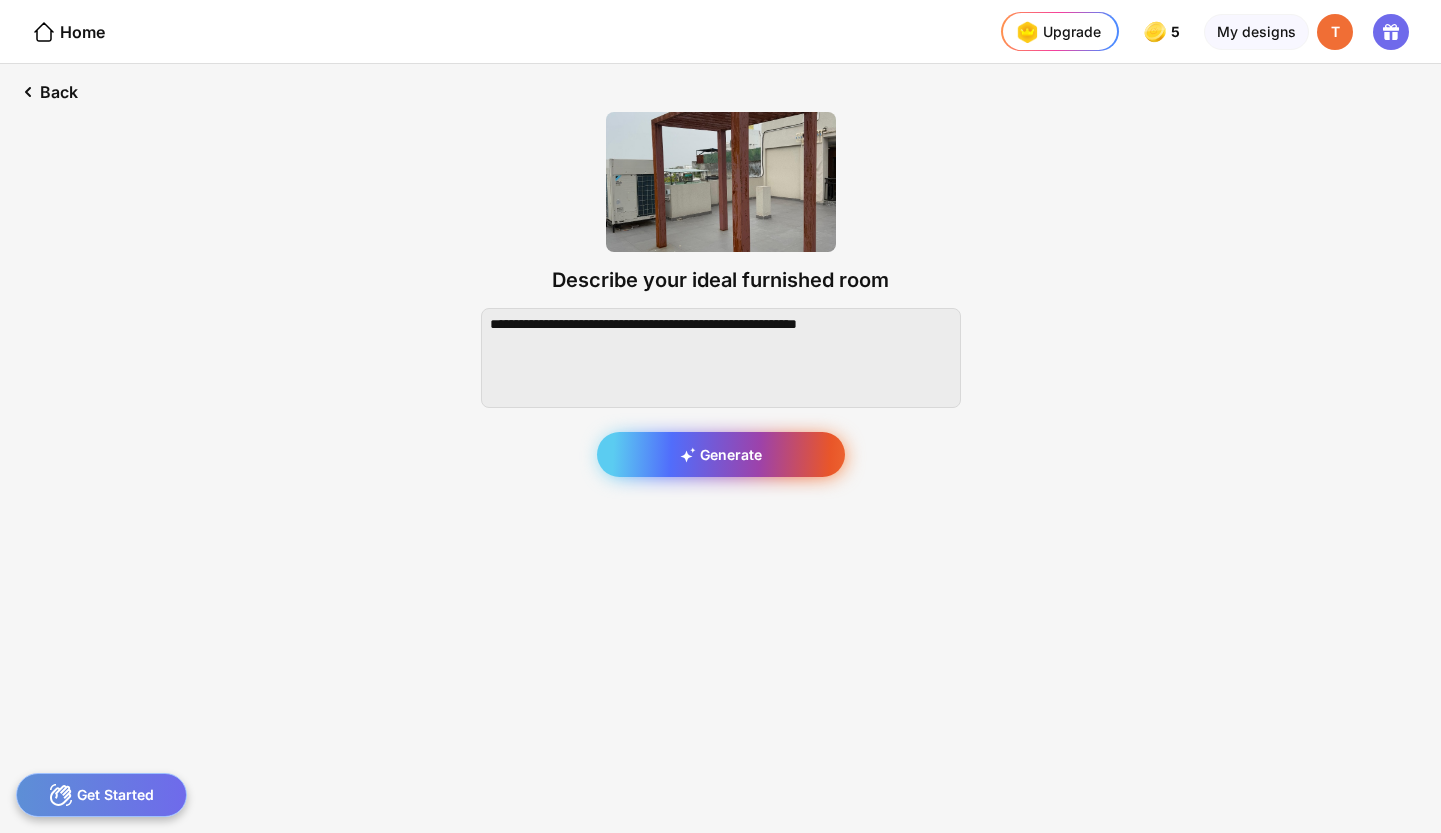 click on "Generate" at bounding box center [721, 454] 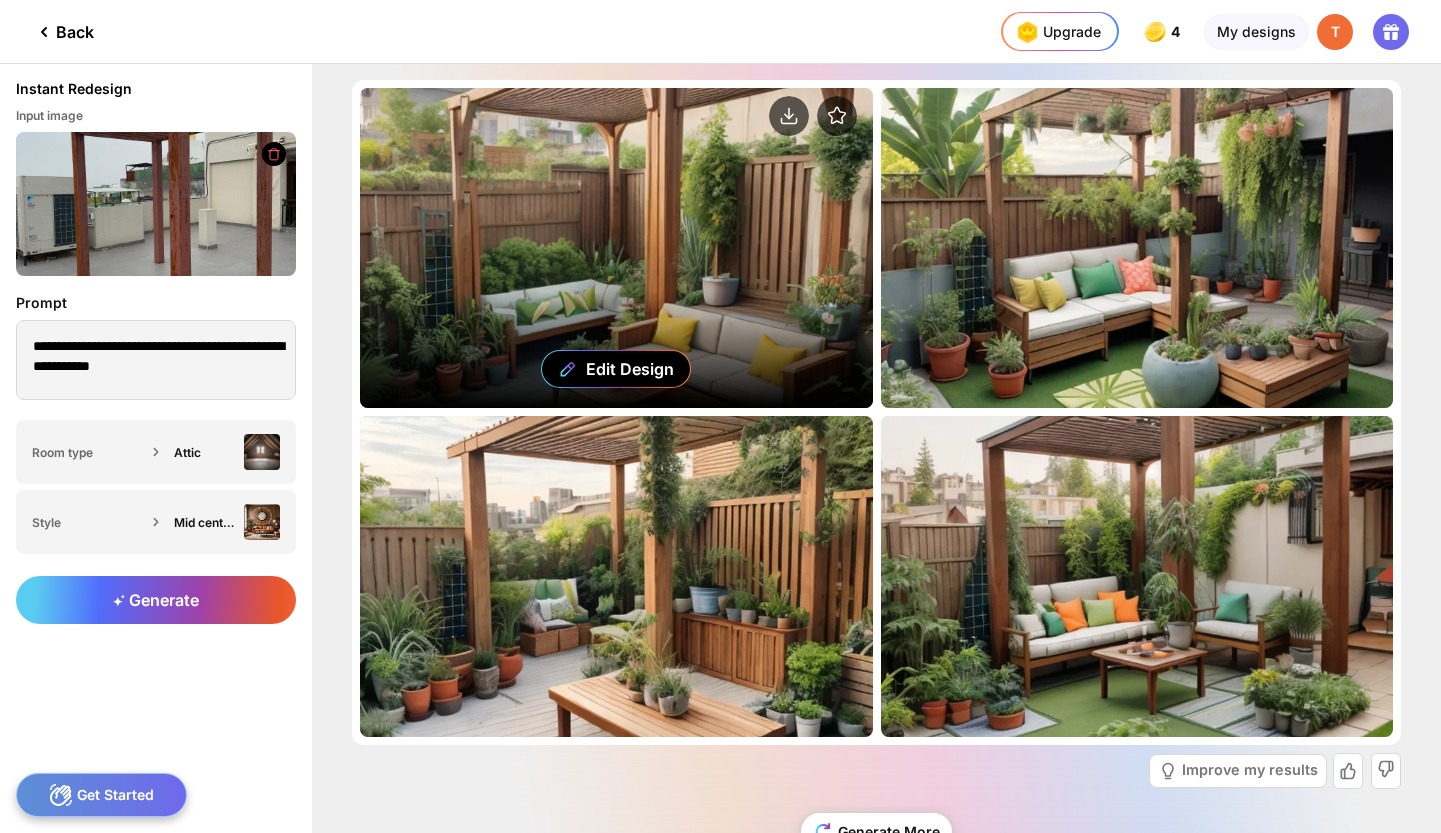click on "Edit Design" at bounding box center [616, 248] 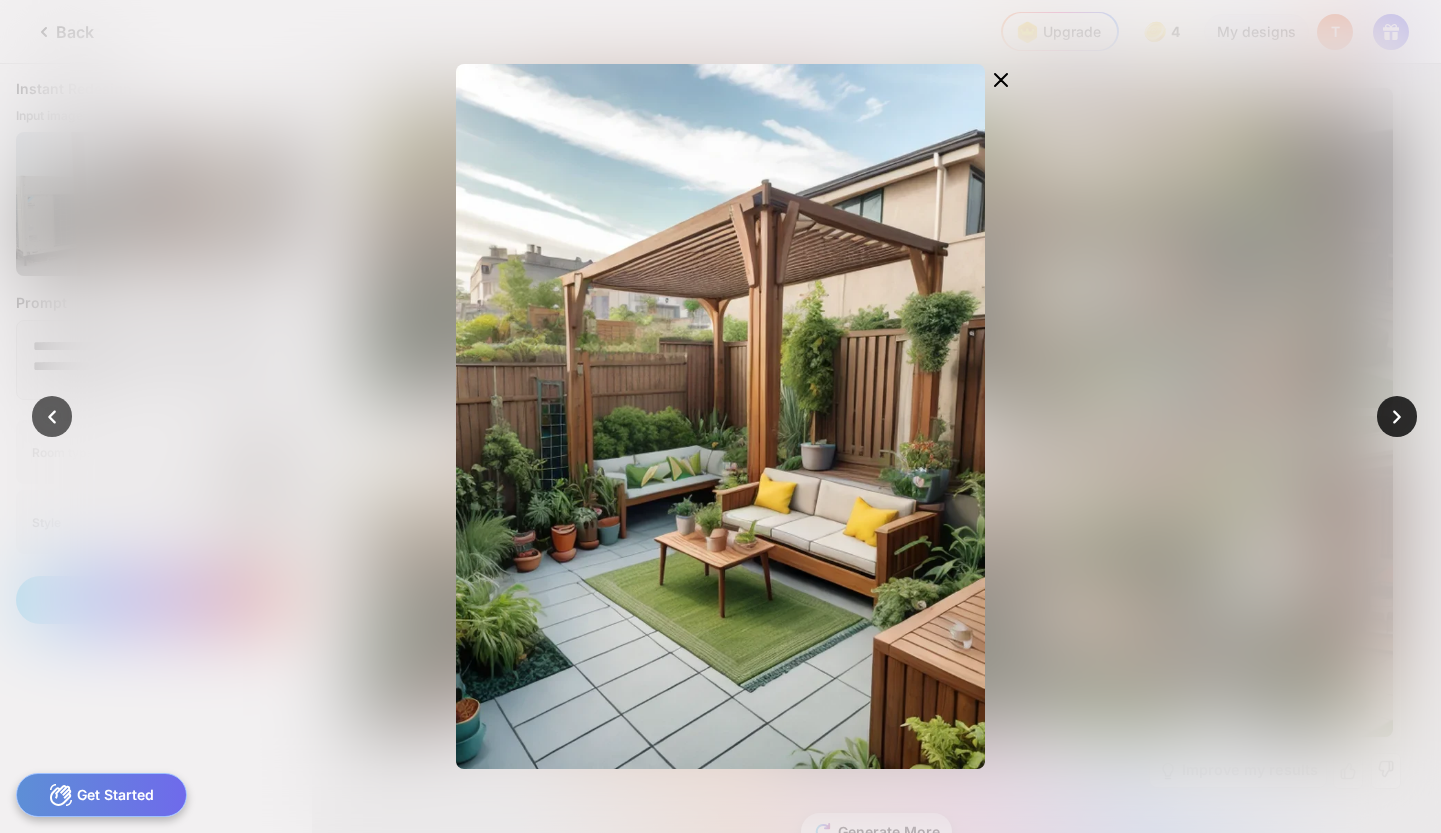 click 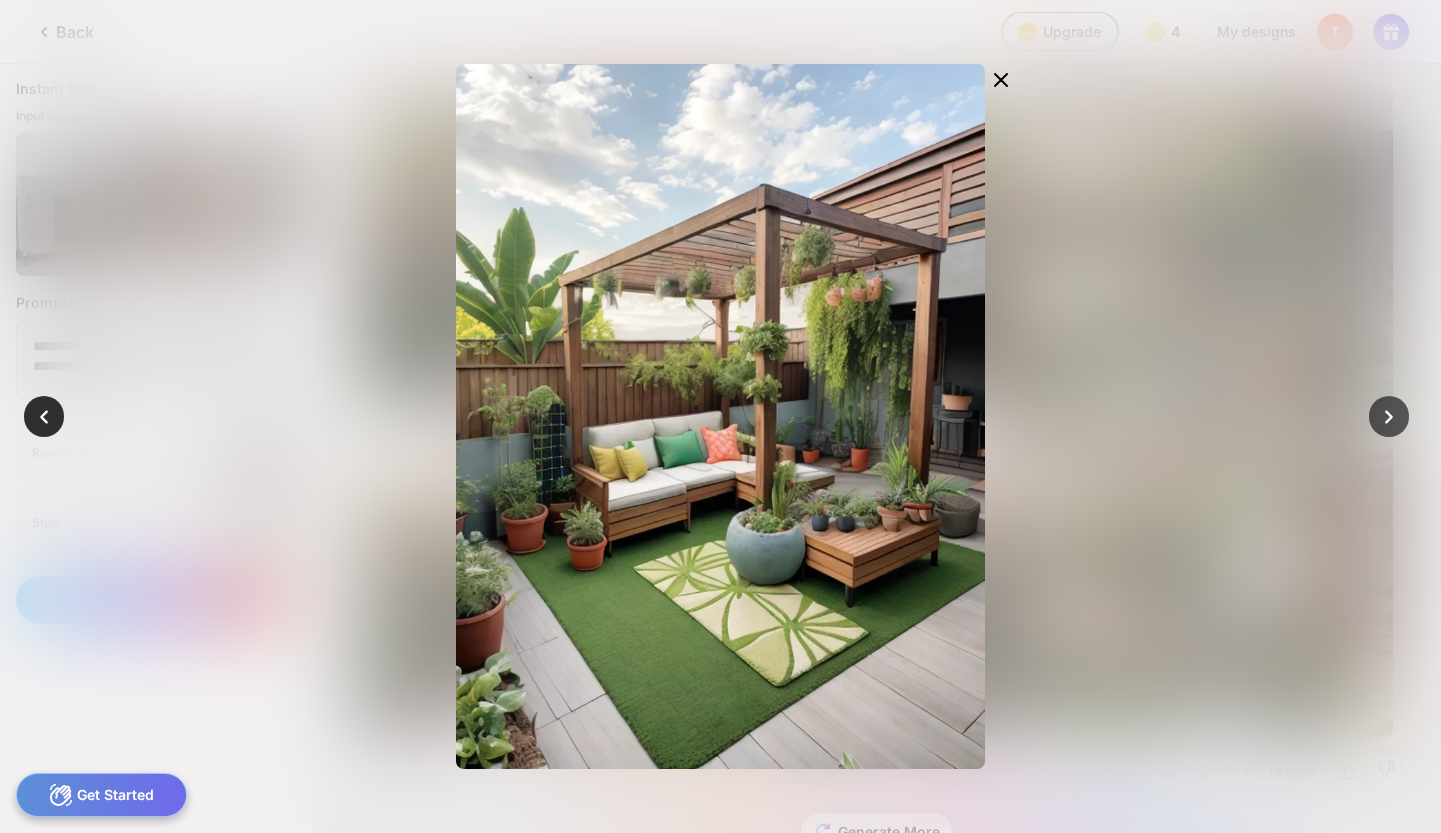 click 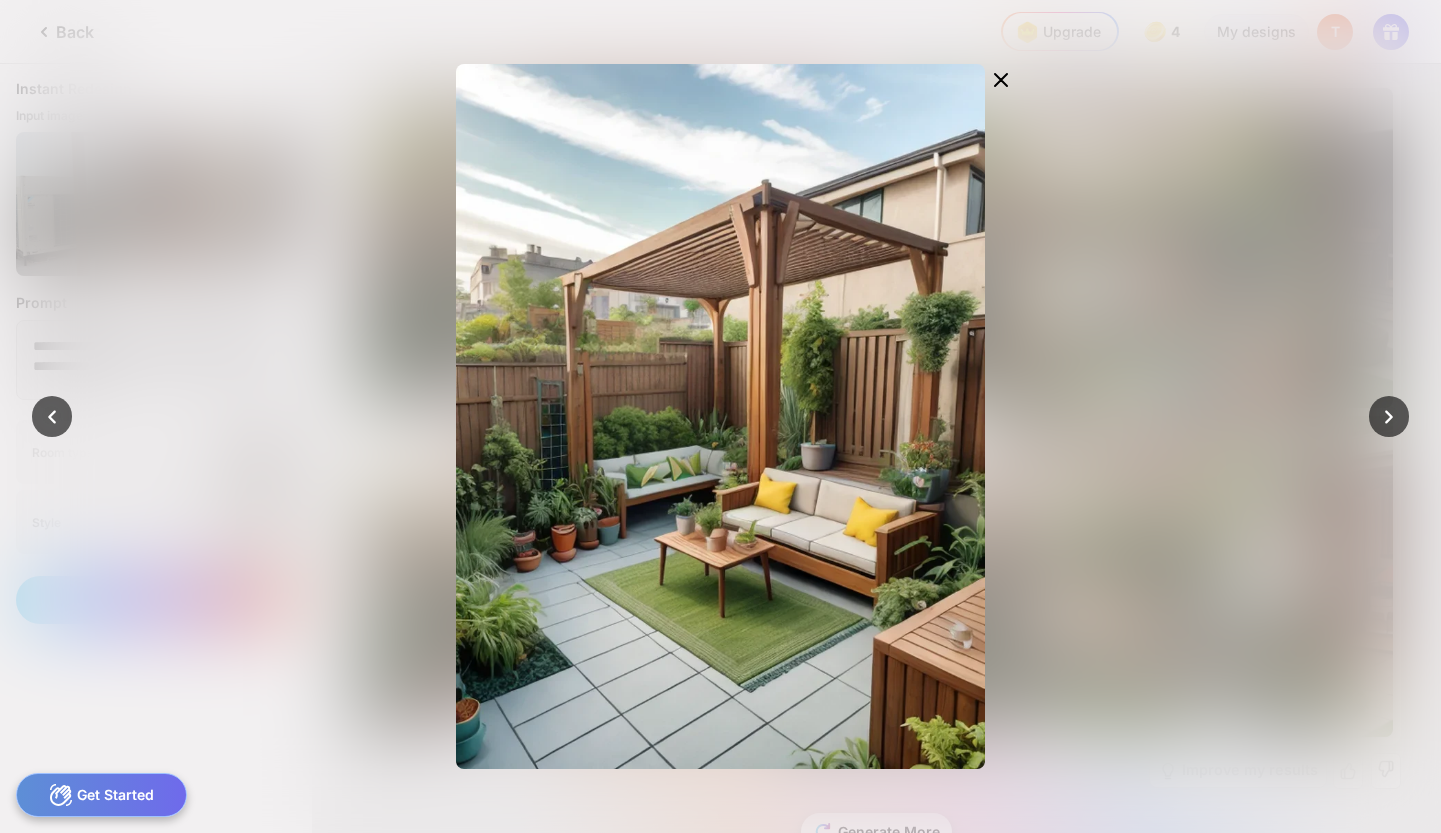 click at bounding box center [720, 416] 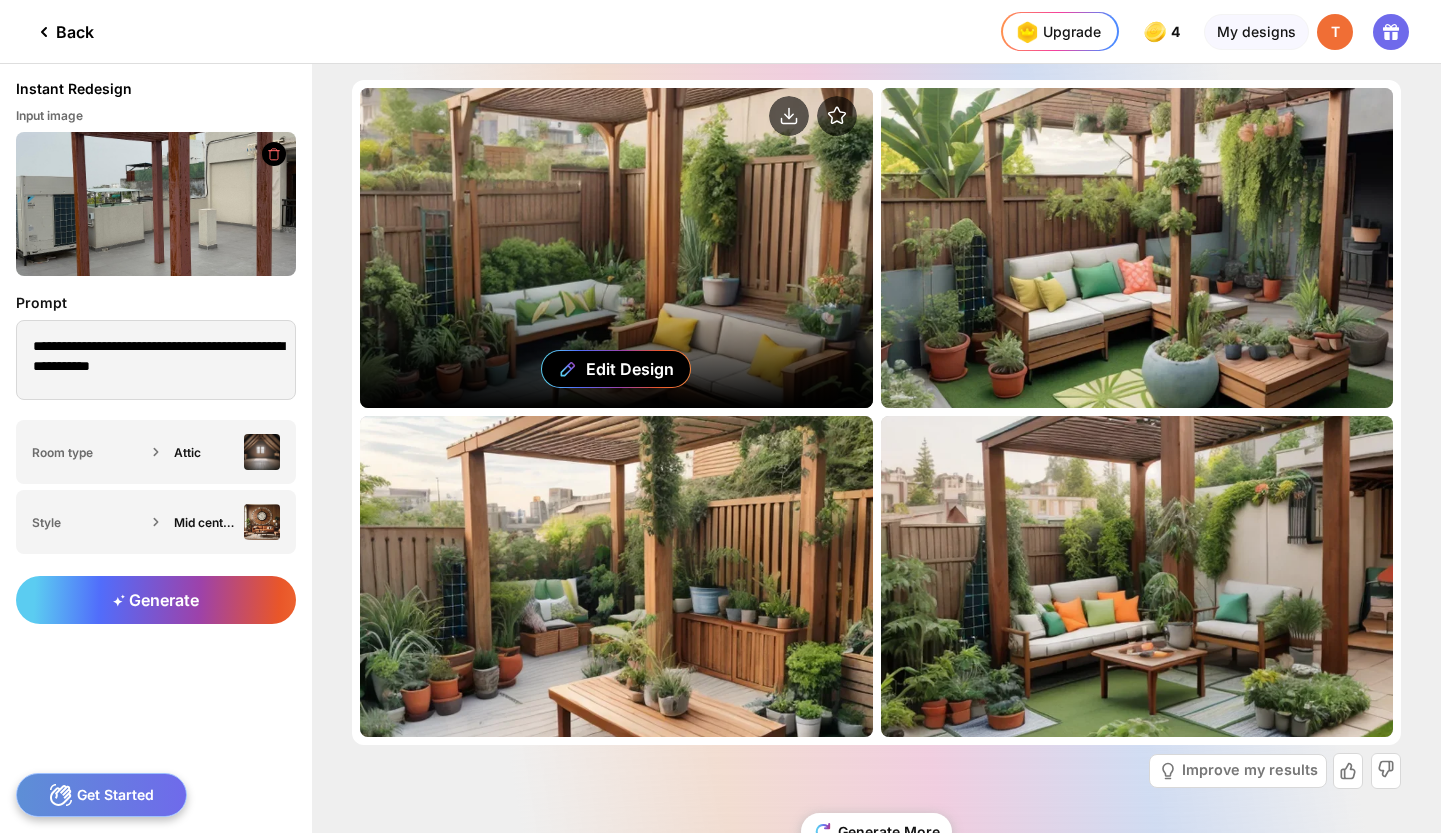 click on "Edit Design" at bounding box center [616, 248] 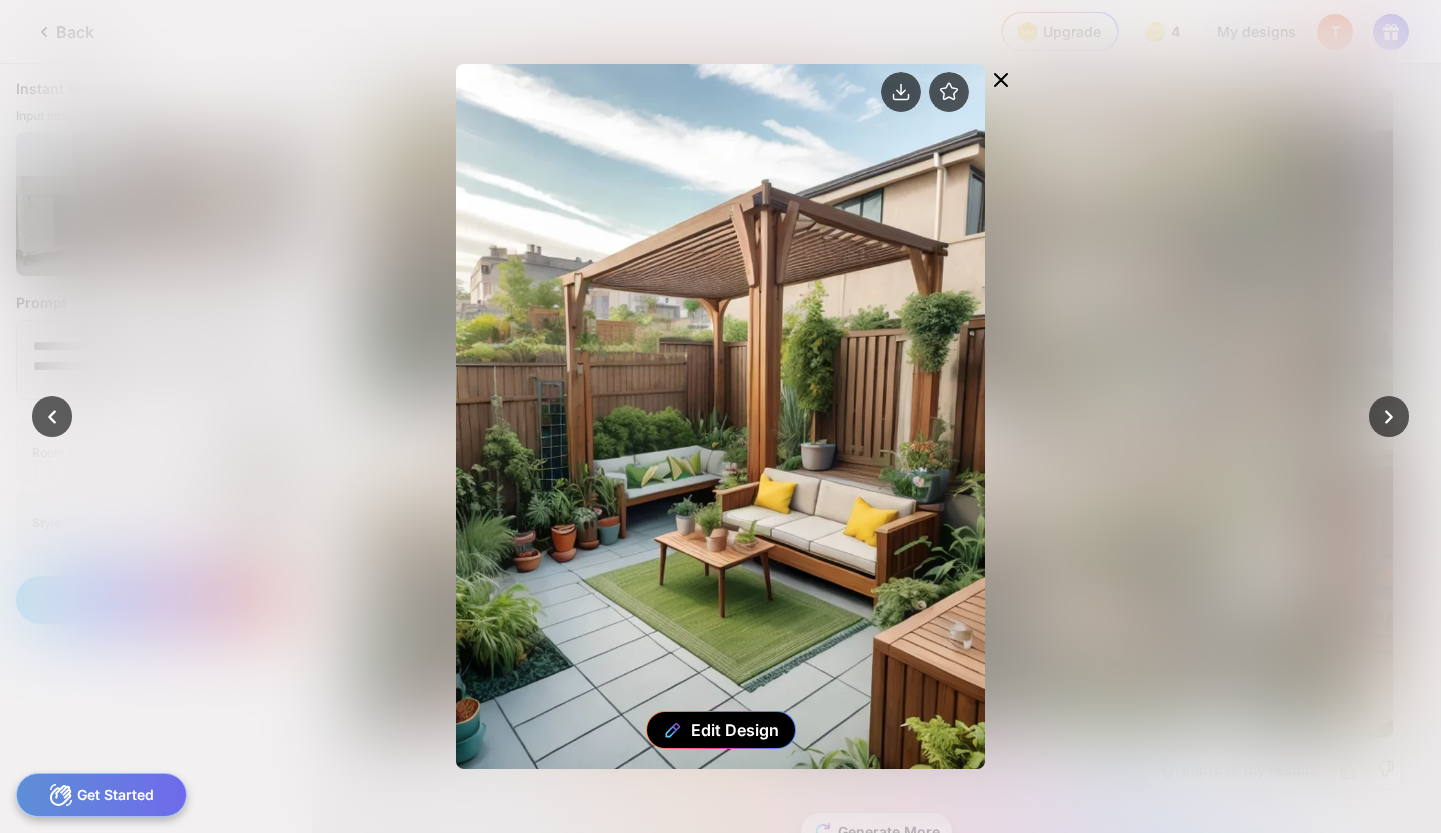 click 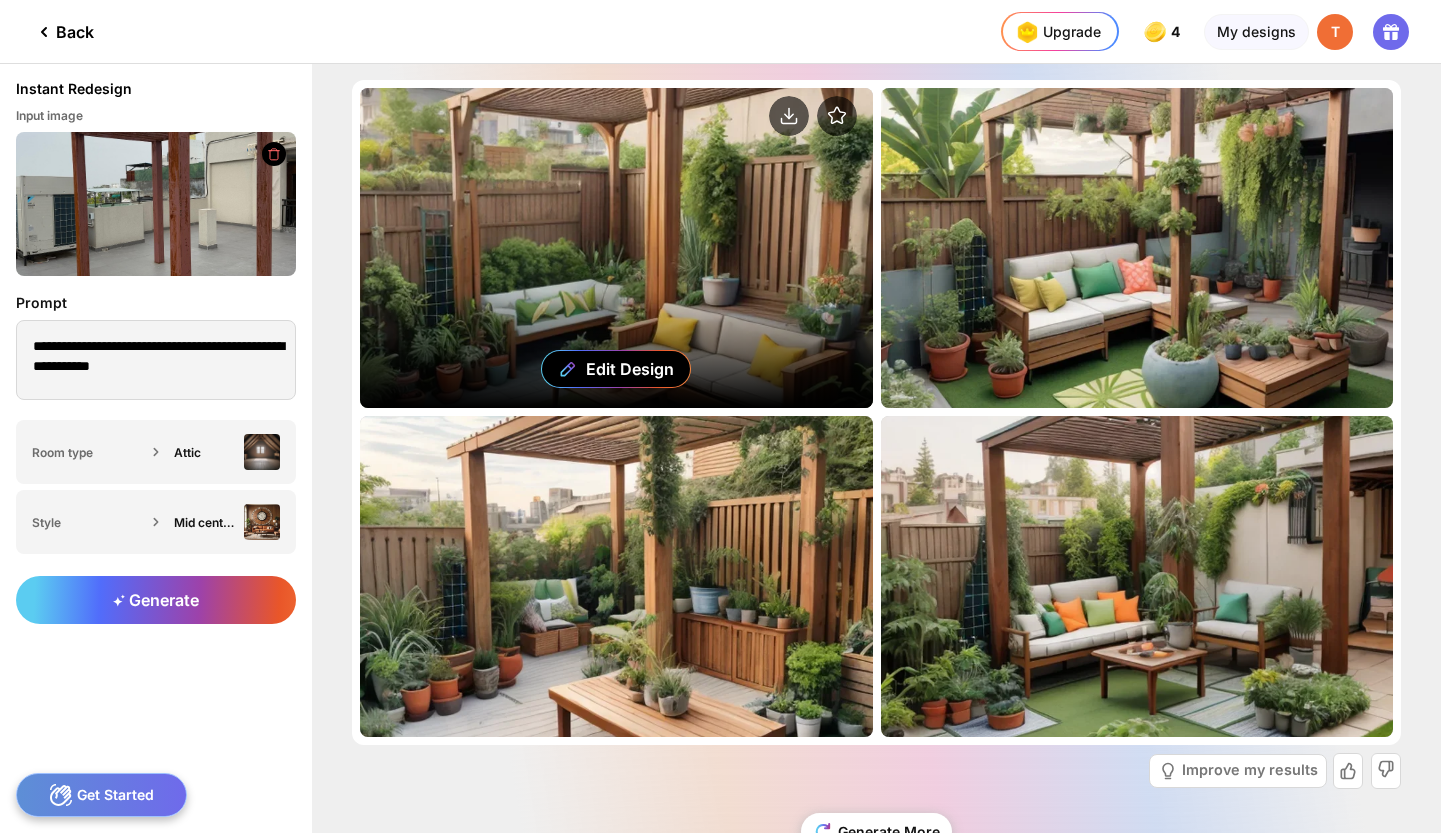 click on "Edit Design" at bounding box center [616, 248] 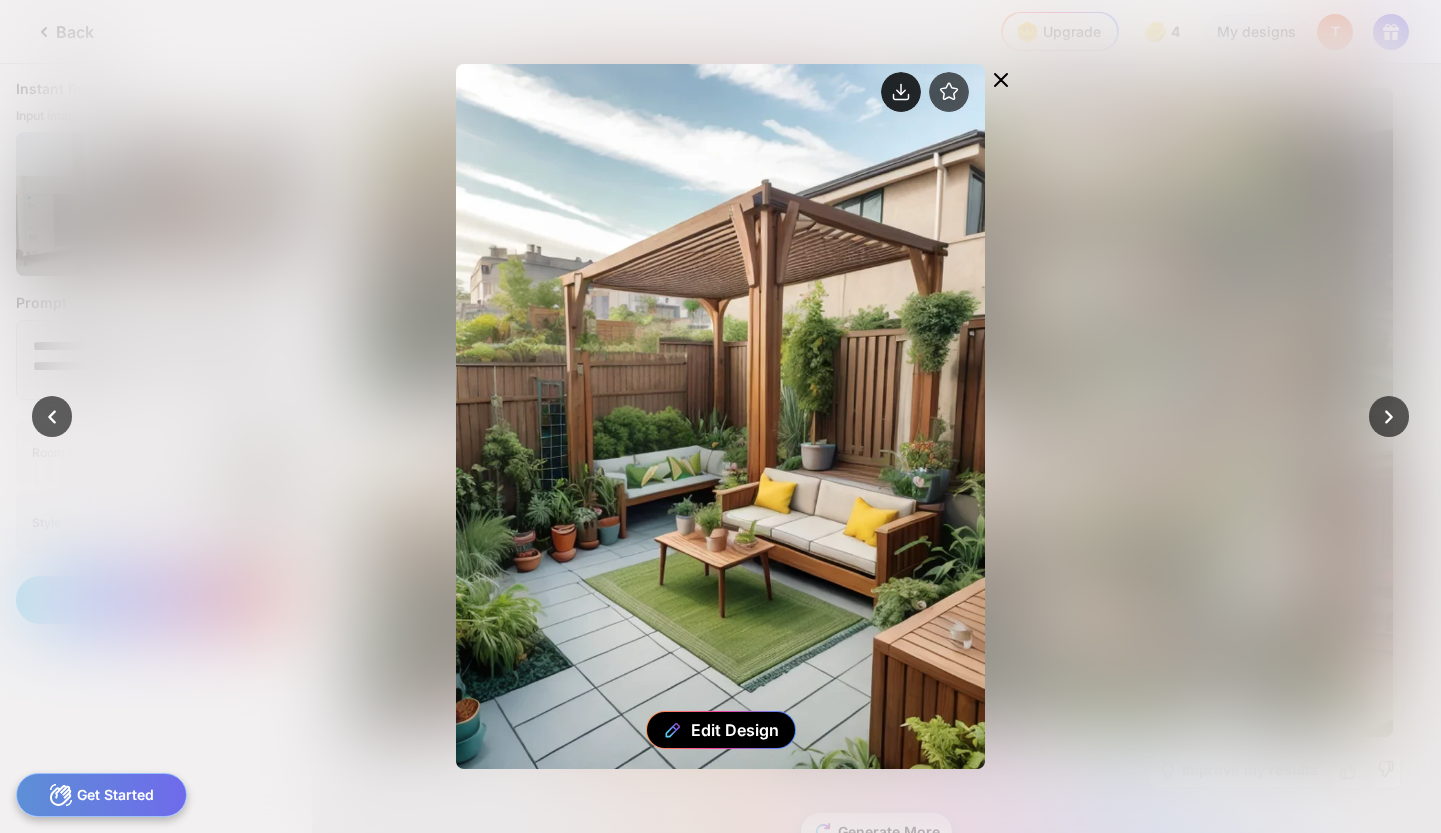 click 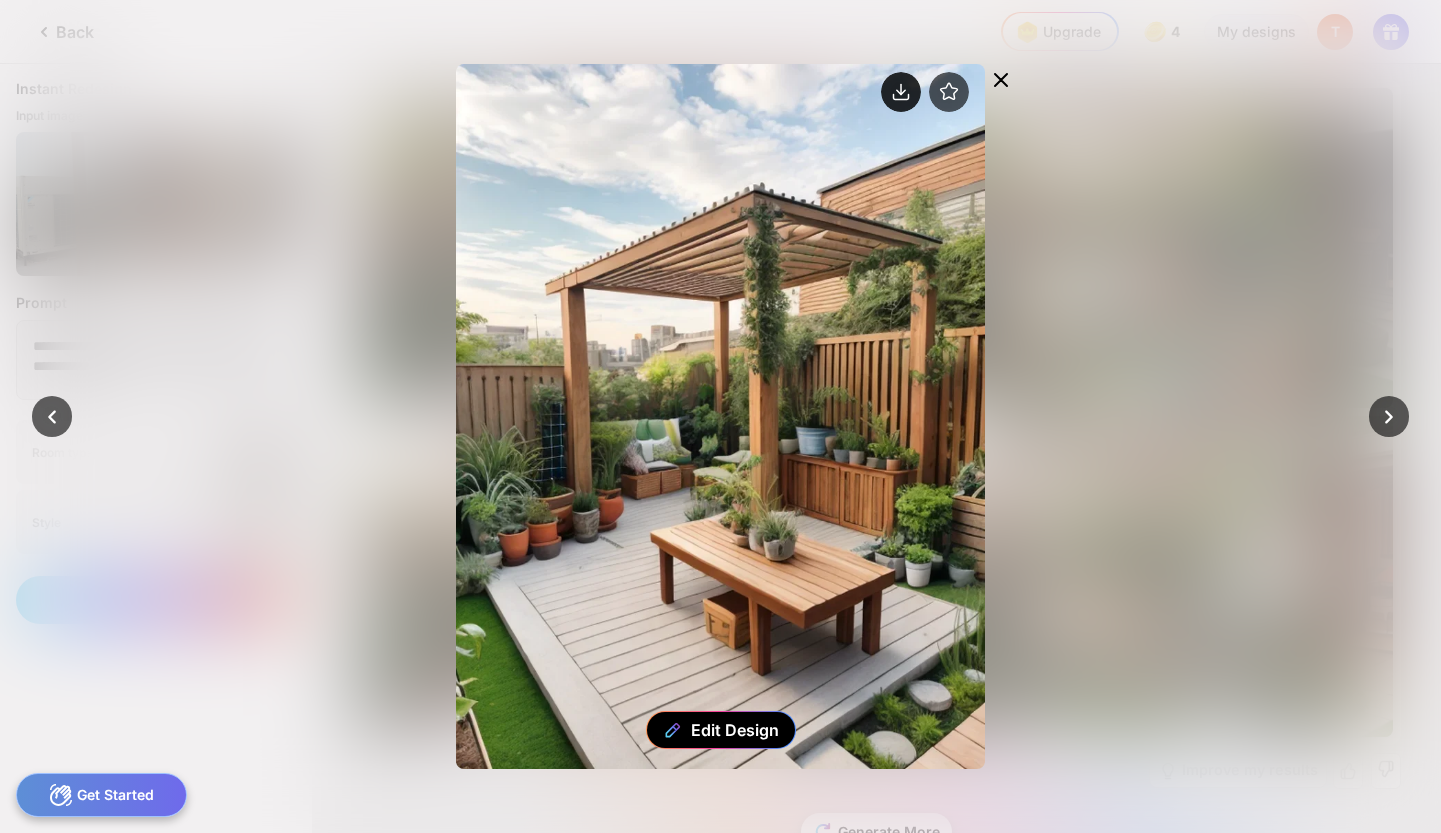 click 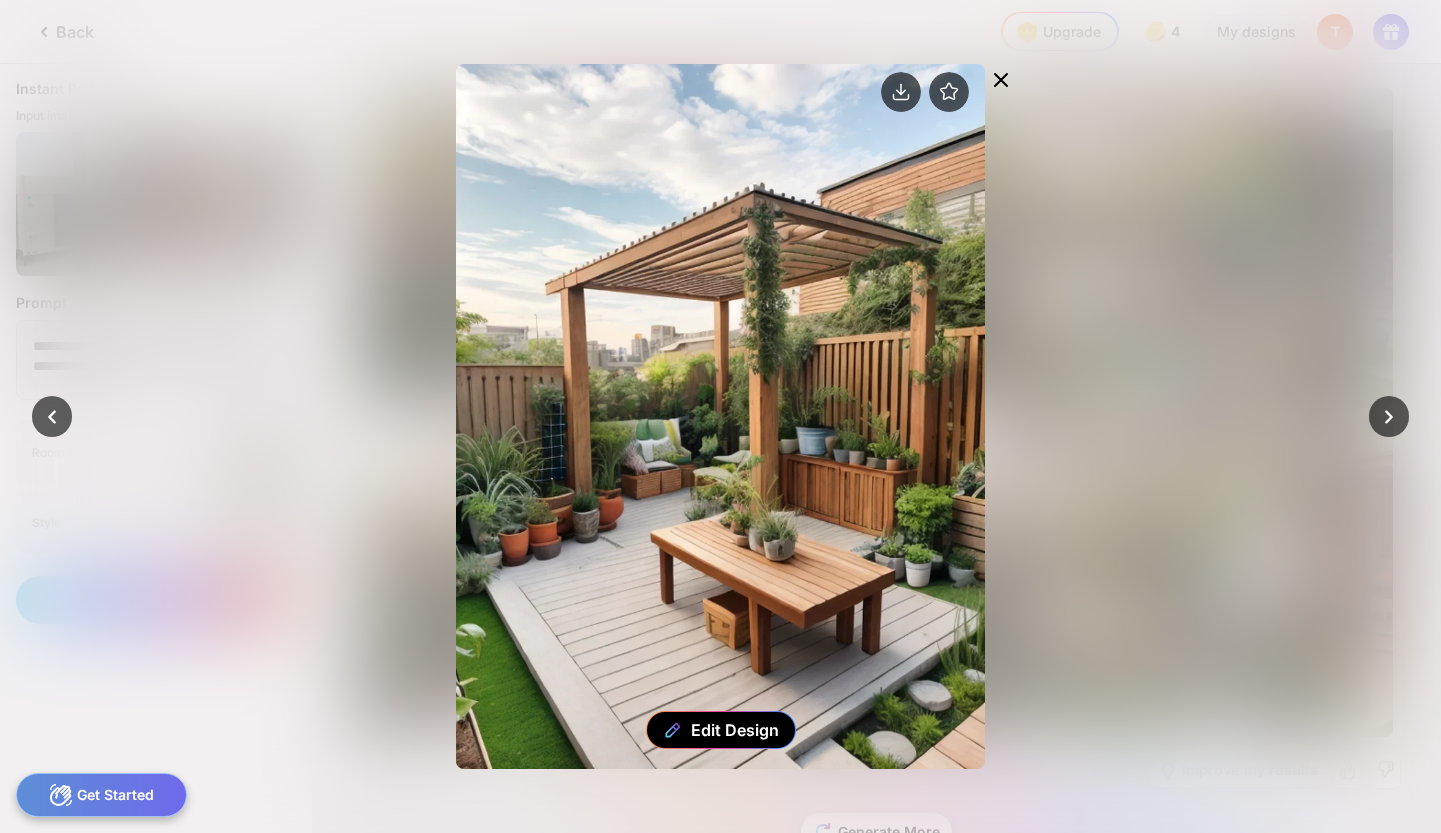 click 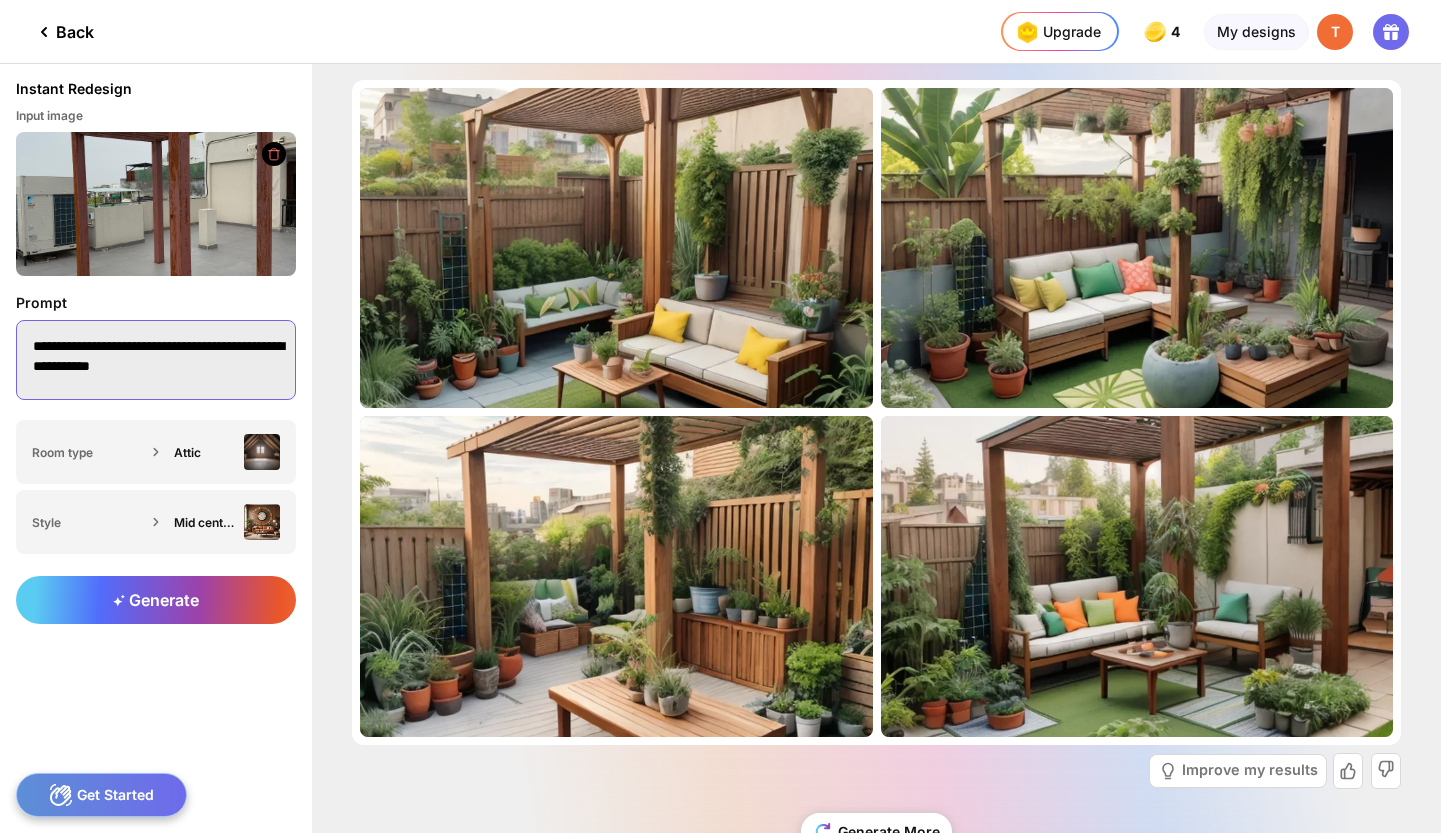 click on "**********" at bounding box center (156, 360) 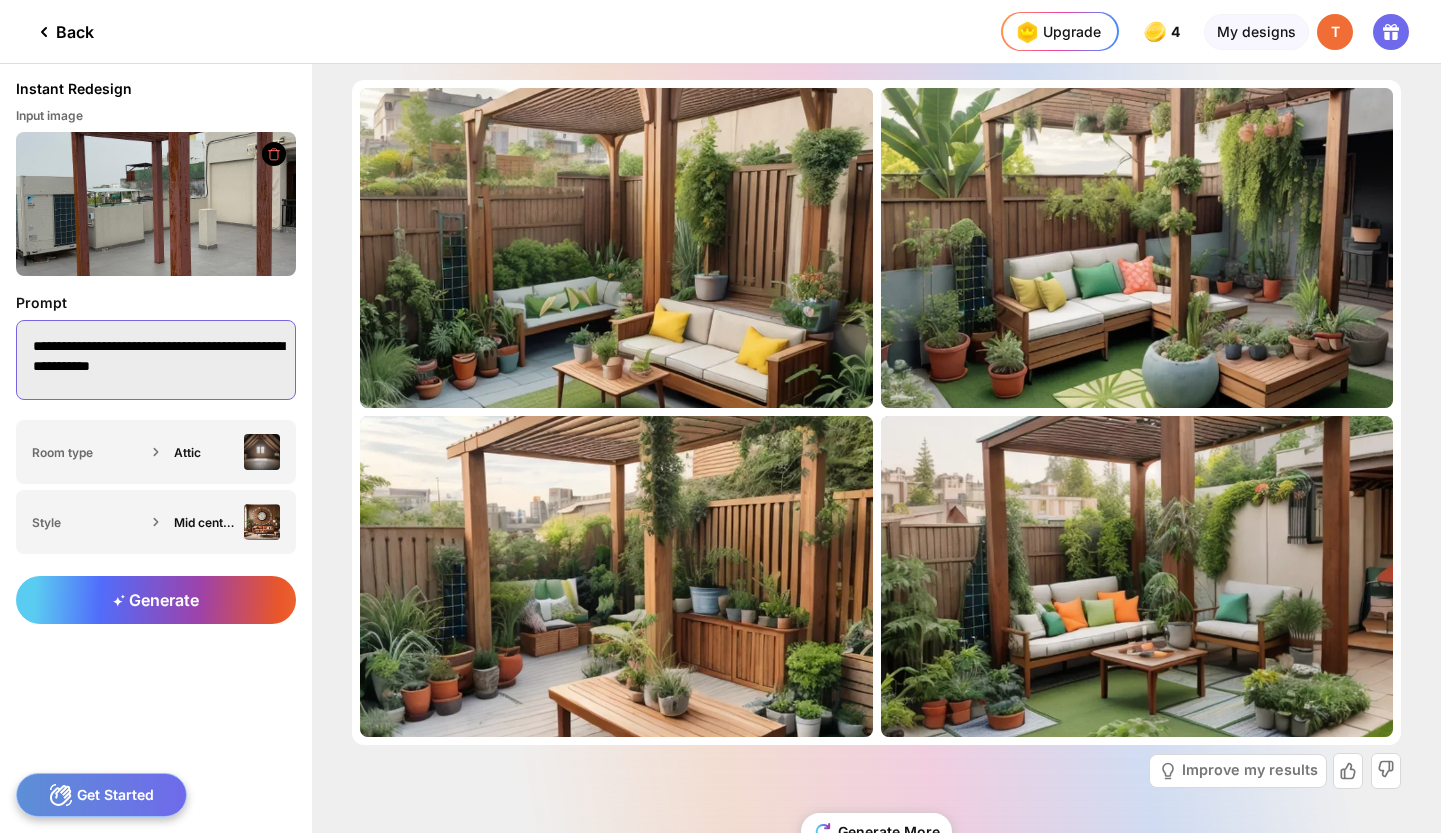 click on "**********" at bounding box center [156, 360] 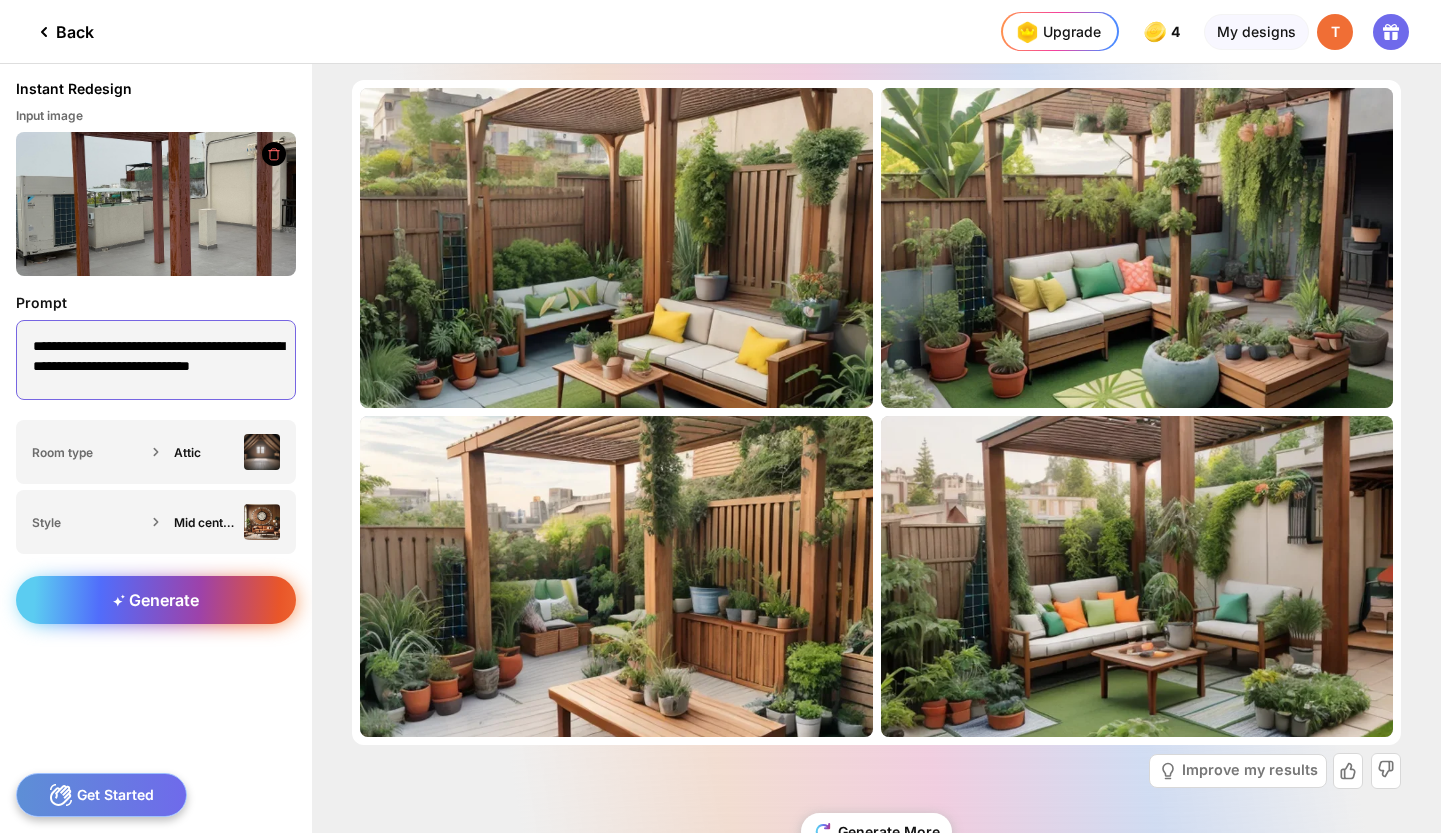 type on "**********" 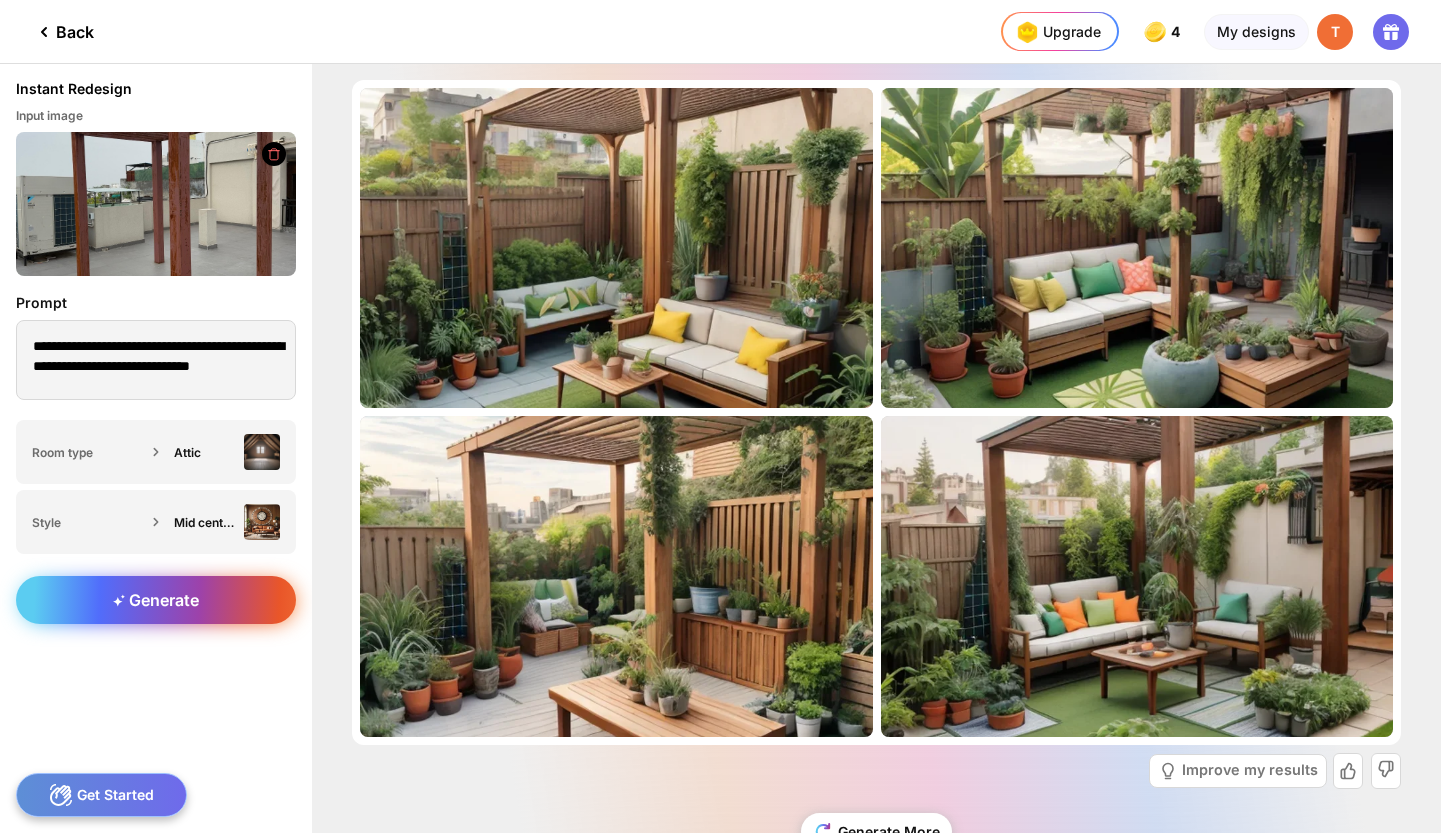 click on "Generate" at bounding box center [156, 600] 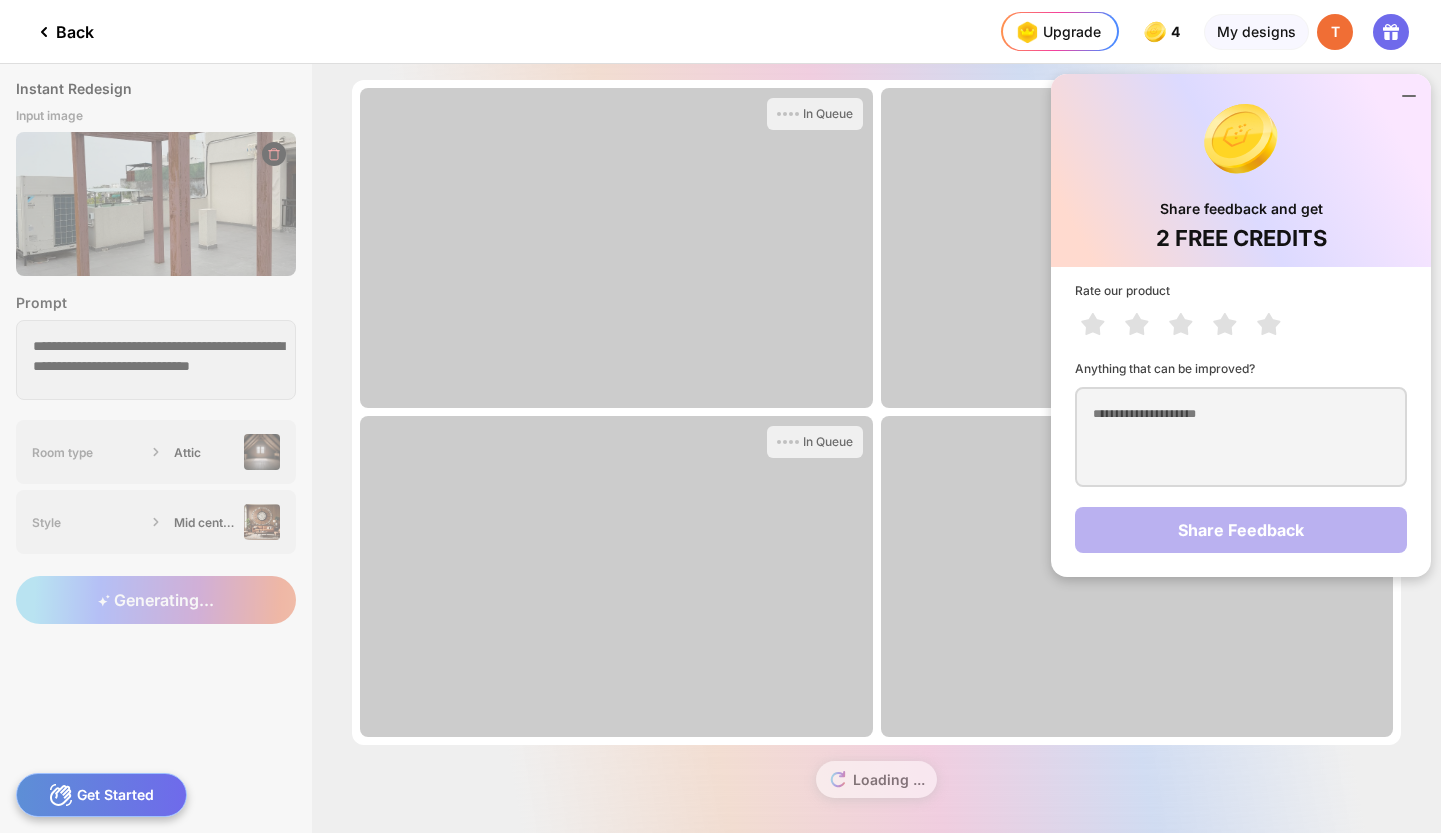 click 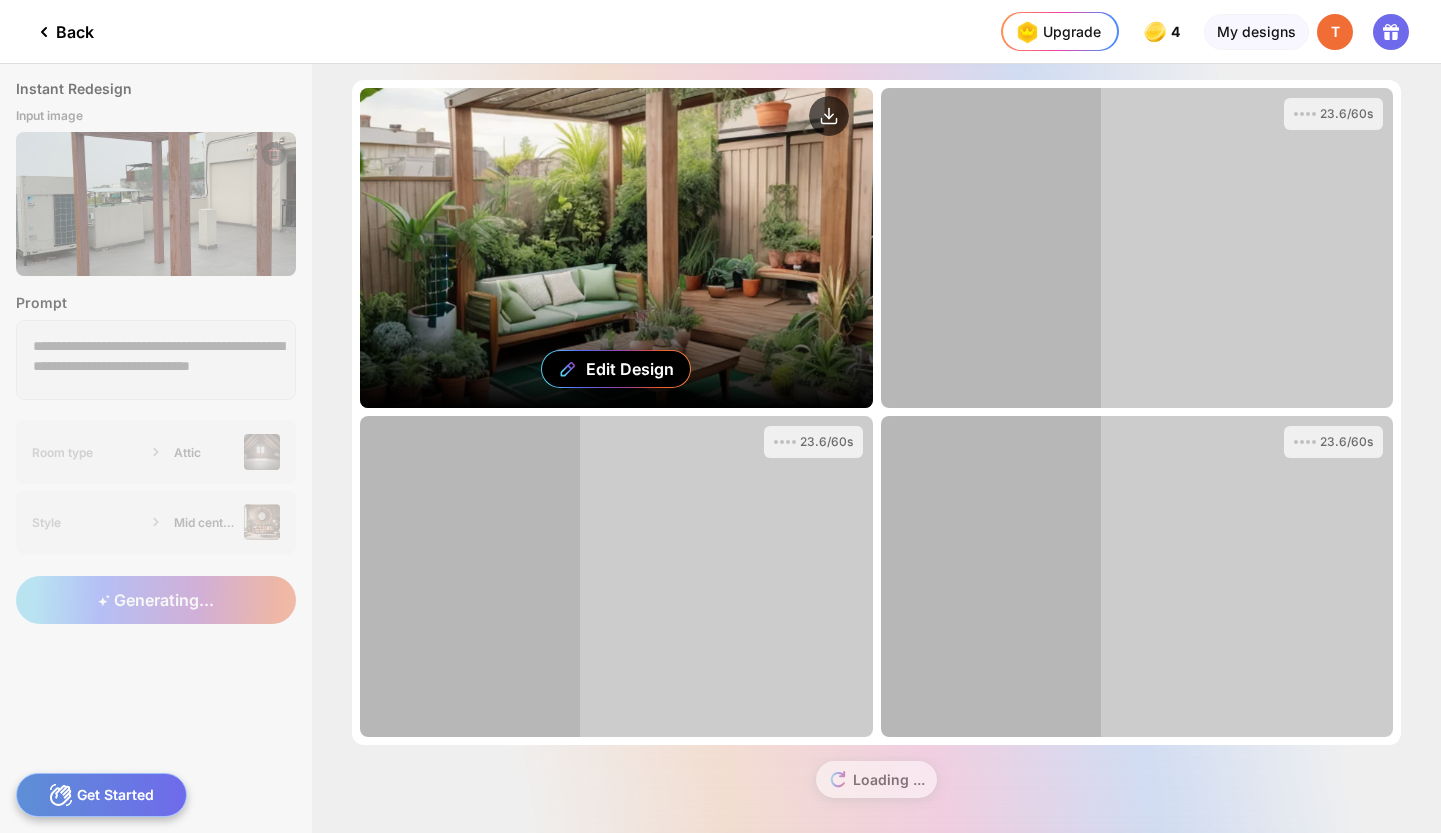 click on "Edit Design" at bounding box center (616, 248) 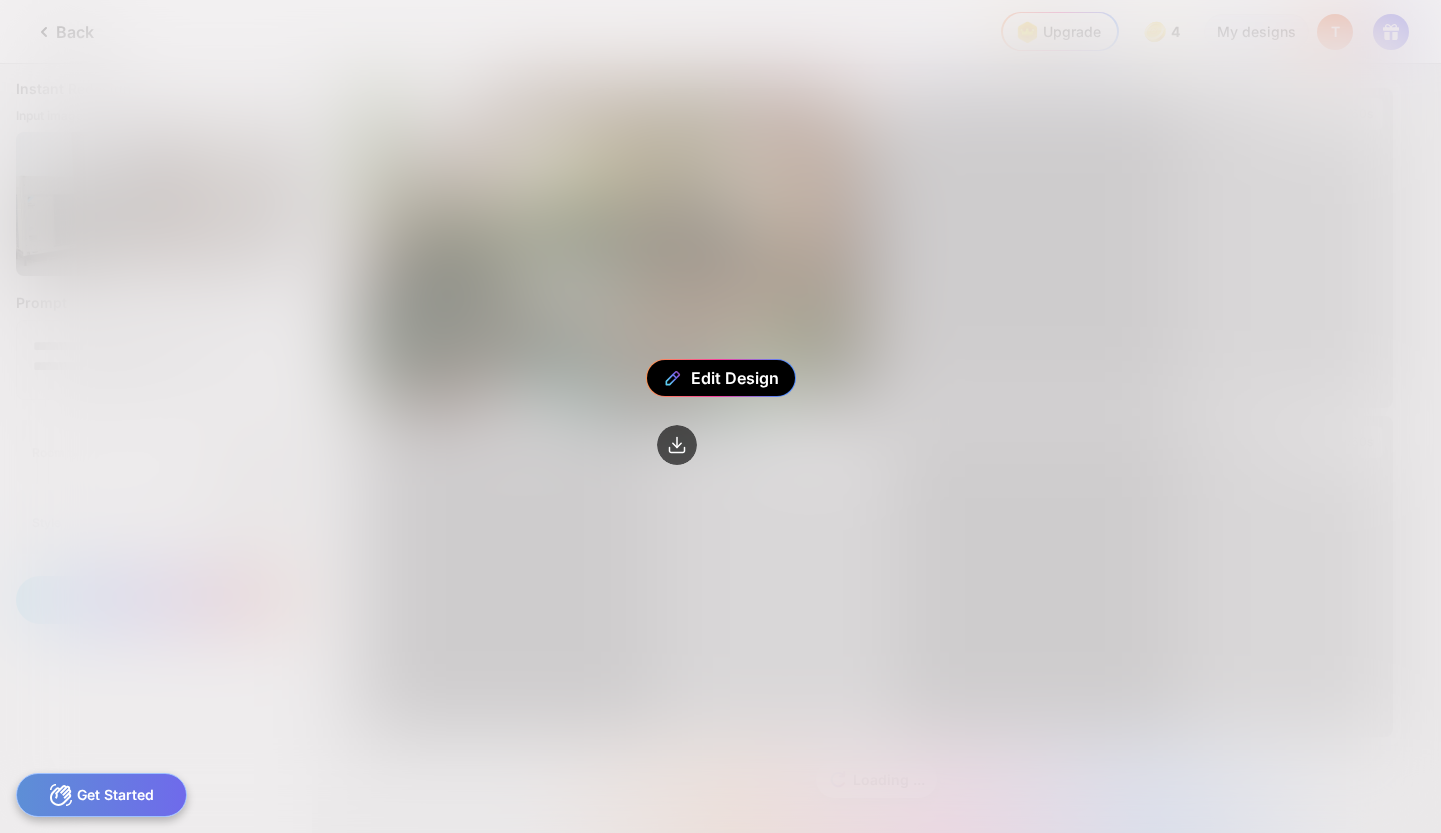 click 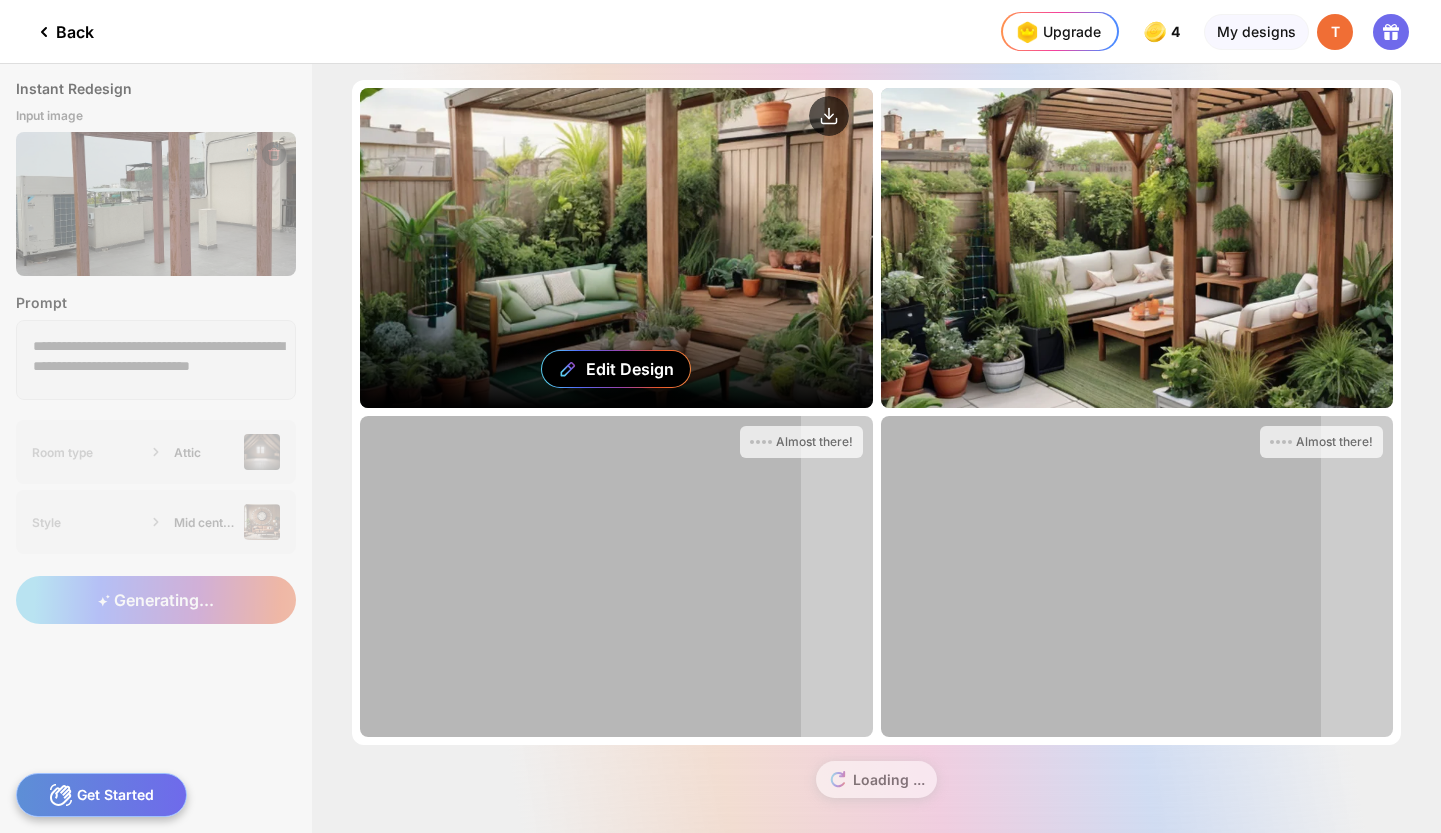 click on "Edit Design" at bounding box center [616, 248] 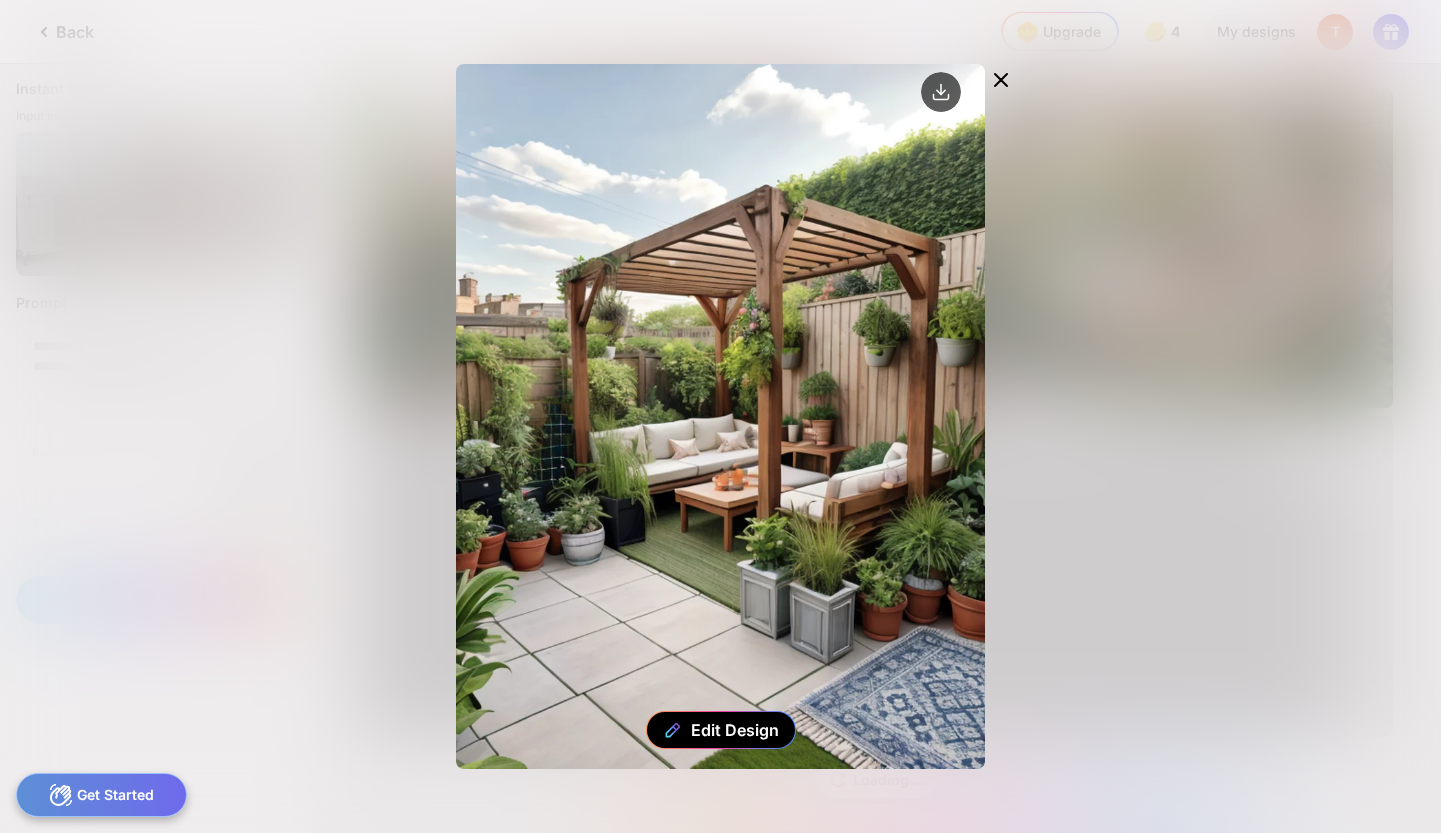 click 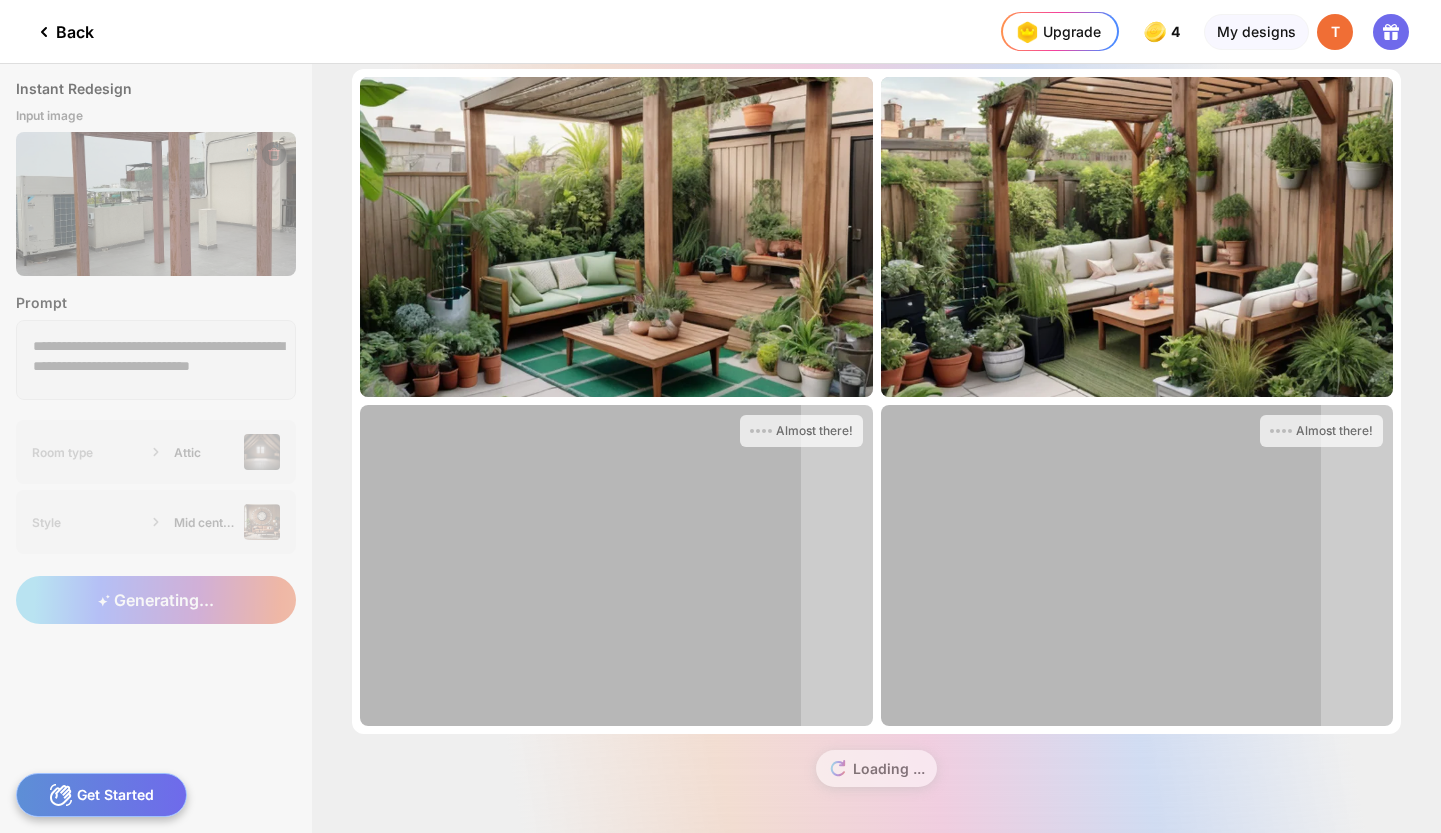 scroll, scrollTop: 10, scrollLeft: 0, axis: vertical 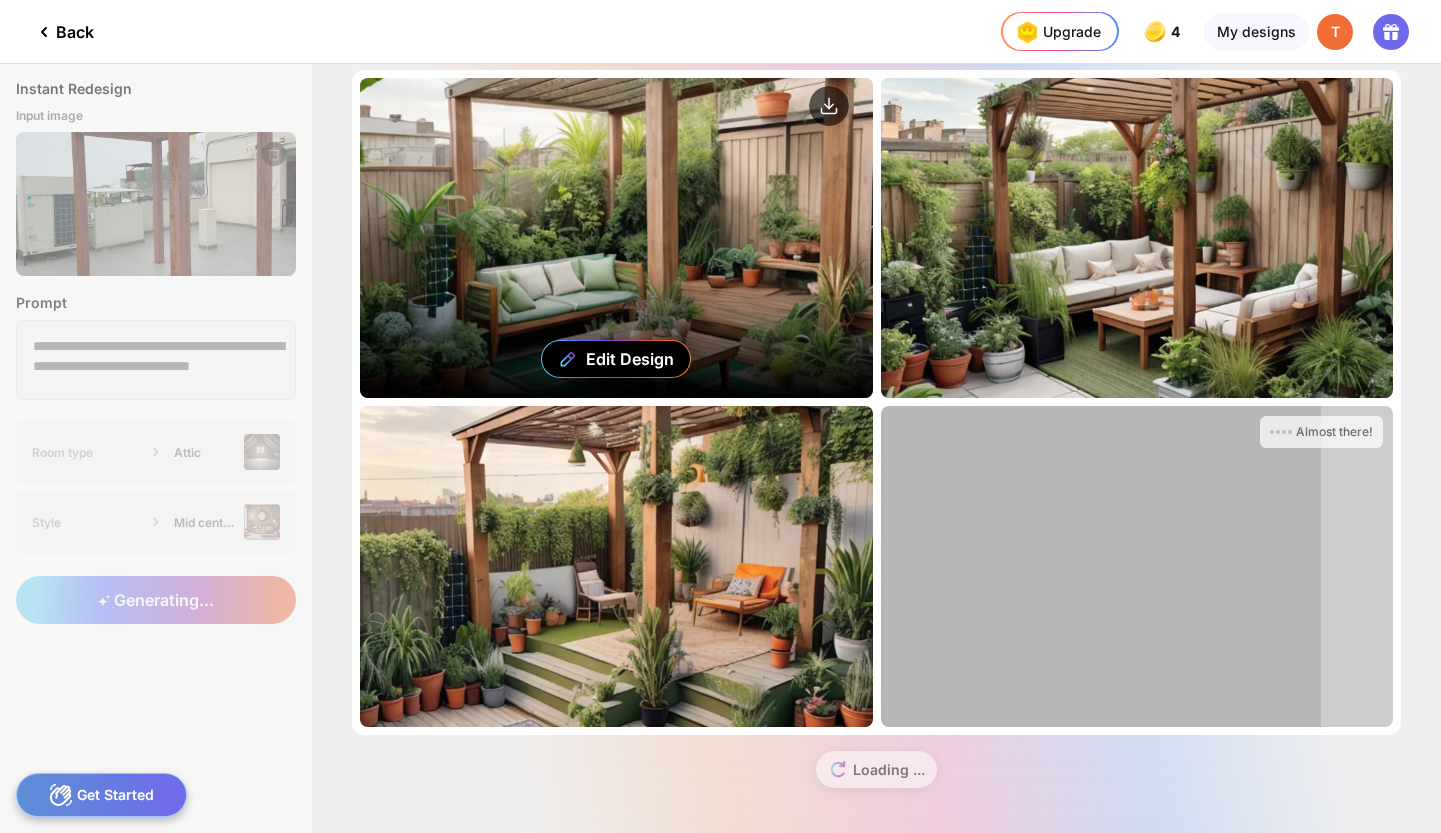 click on "Edit Design" at bounding box center (616, 238) 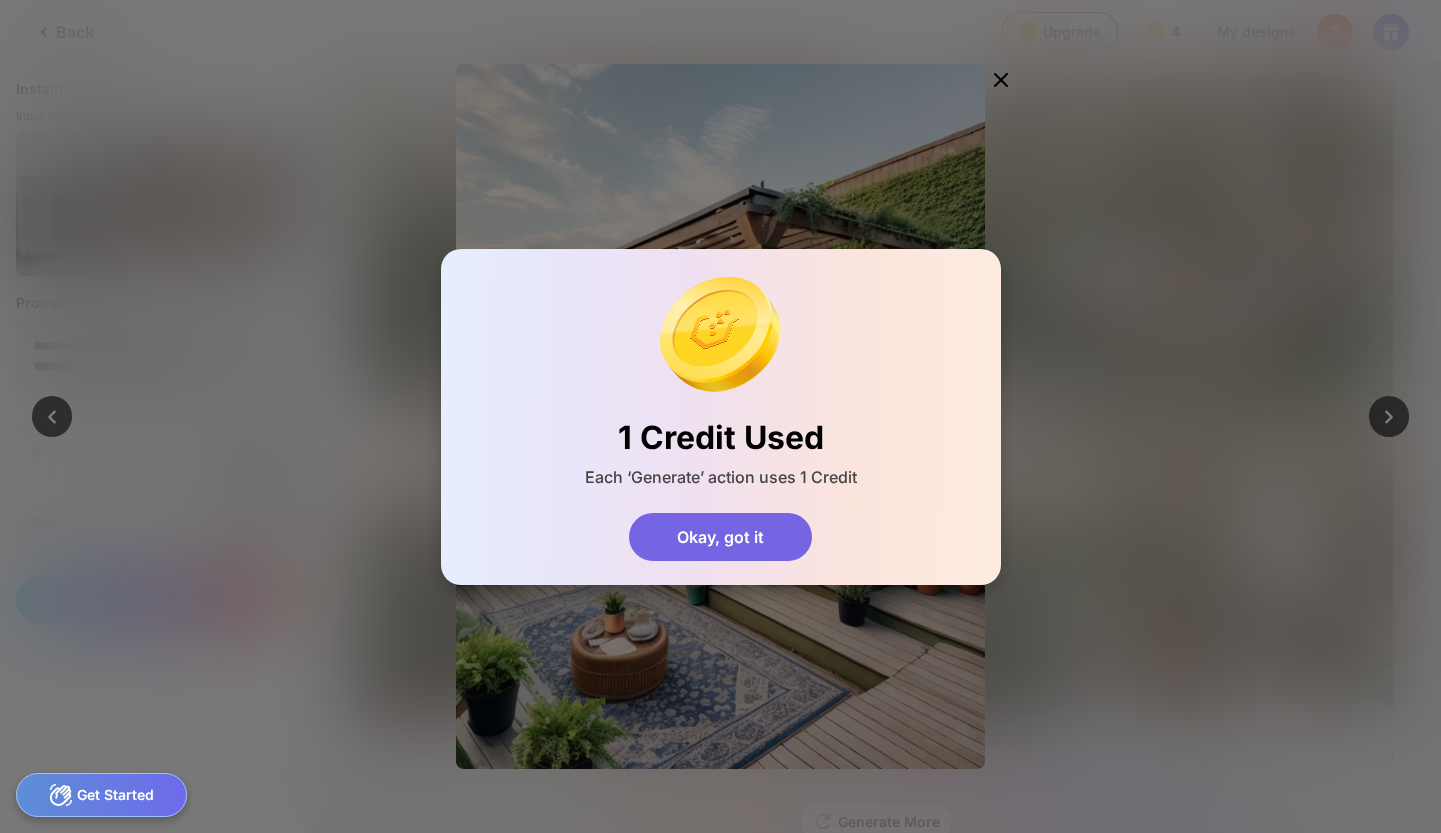 click on "Okay, got it" at bounding box center (720, 537) 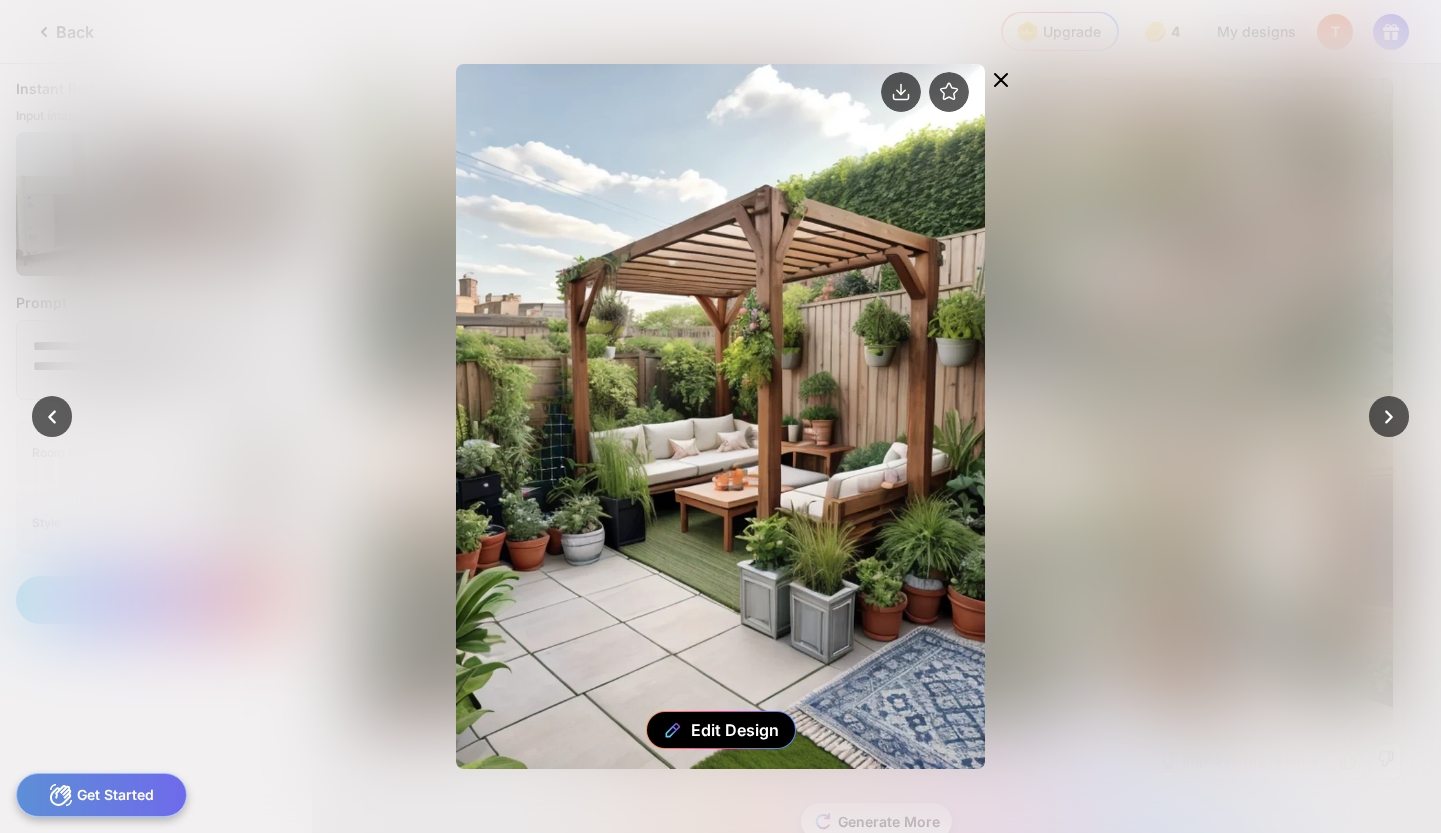 click 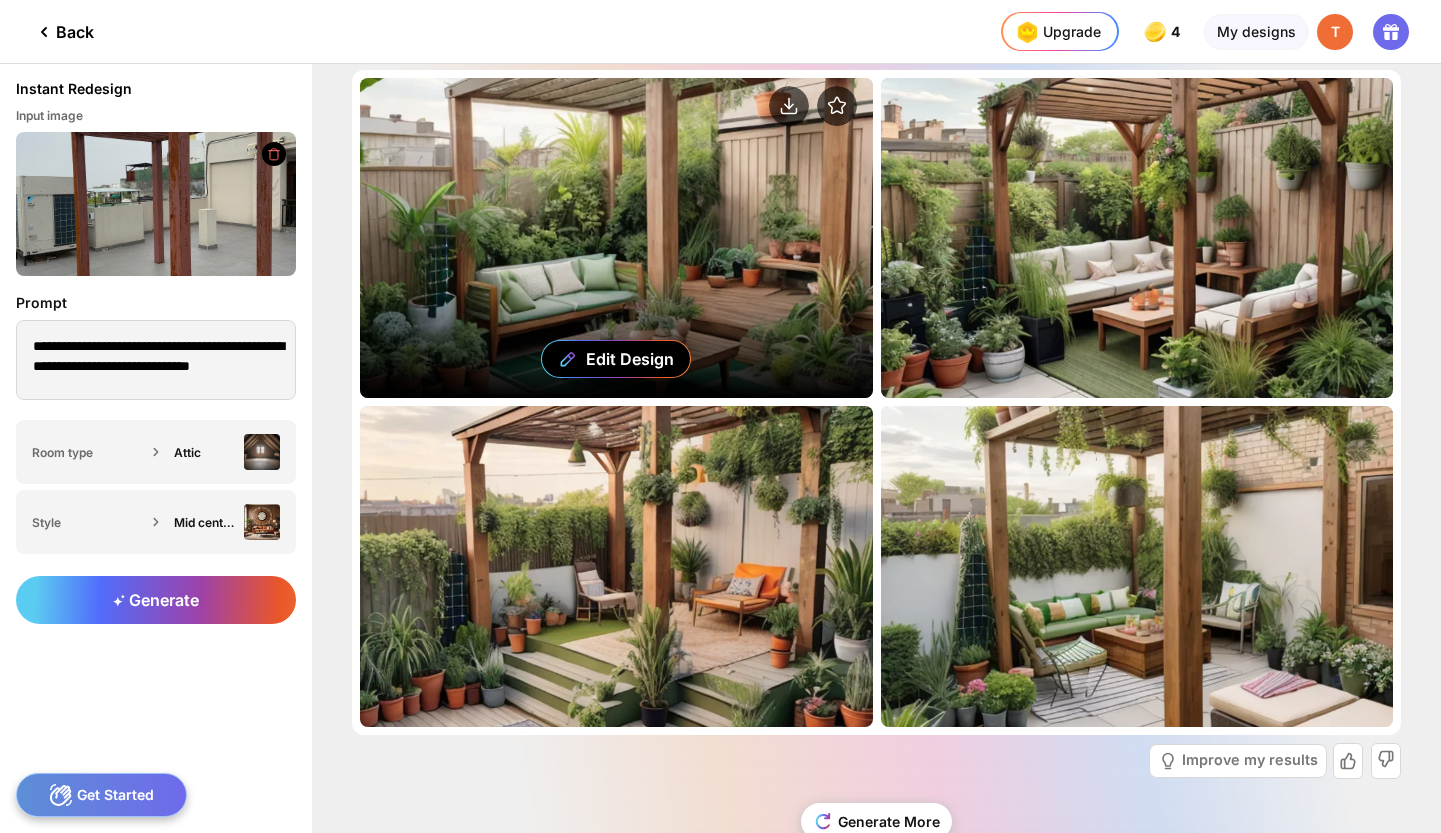 click on "Edit Design" at bounding box center (616, 238) 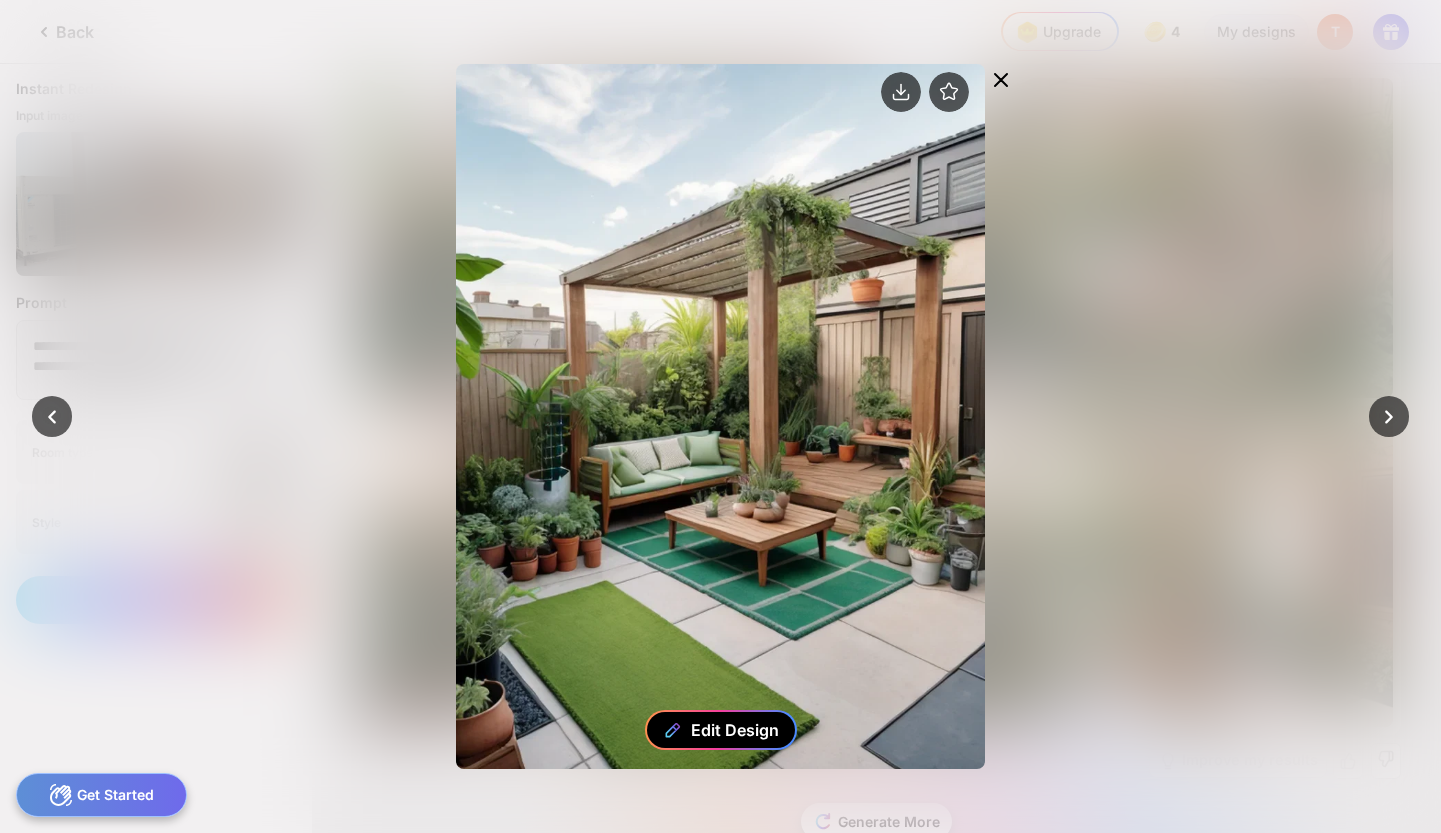click on "Edit Design" at bounding box center [735, 730] 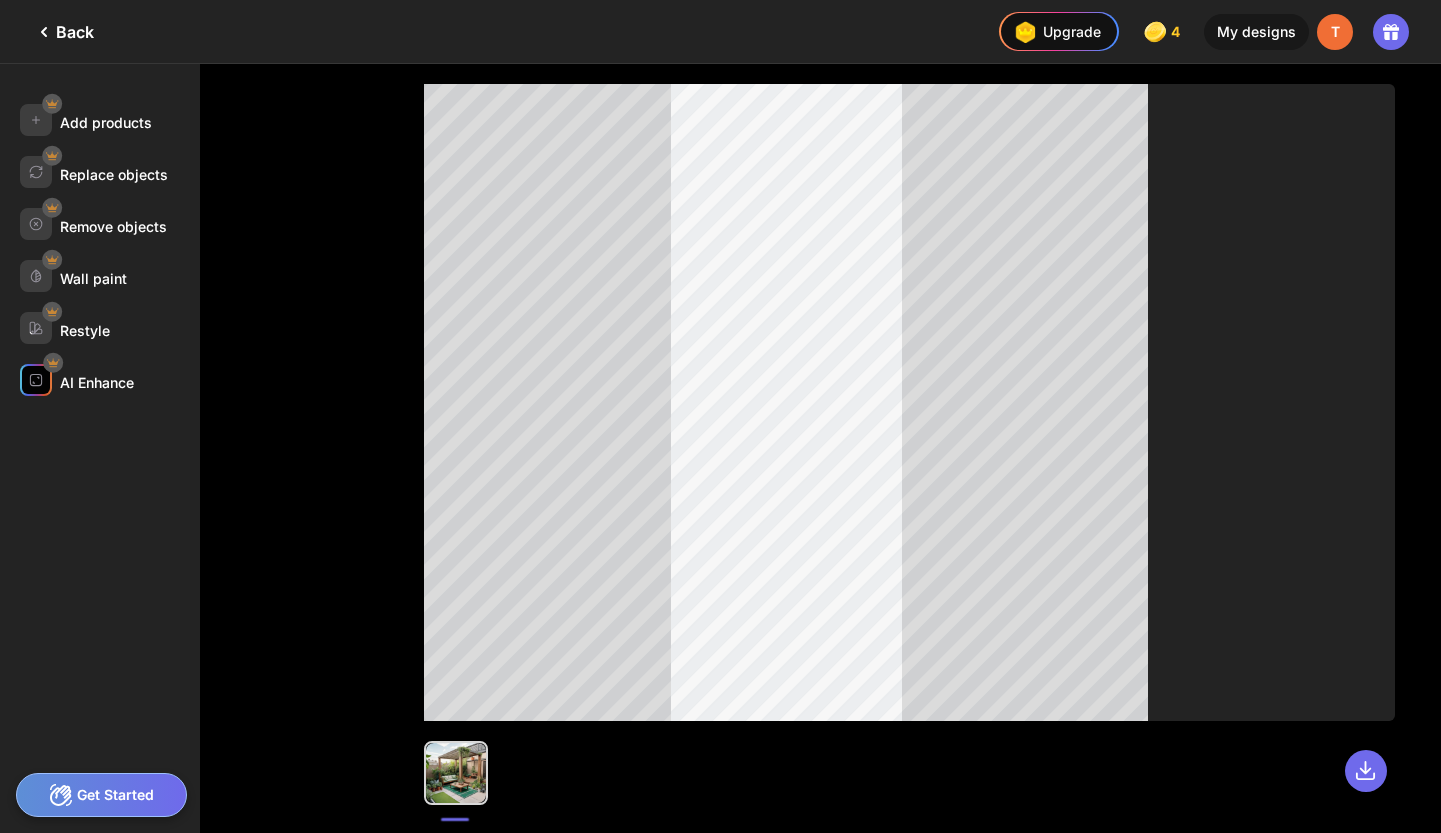 click on "AI Enhance" at bounding box center (97, 382) 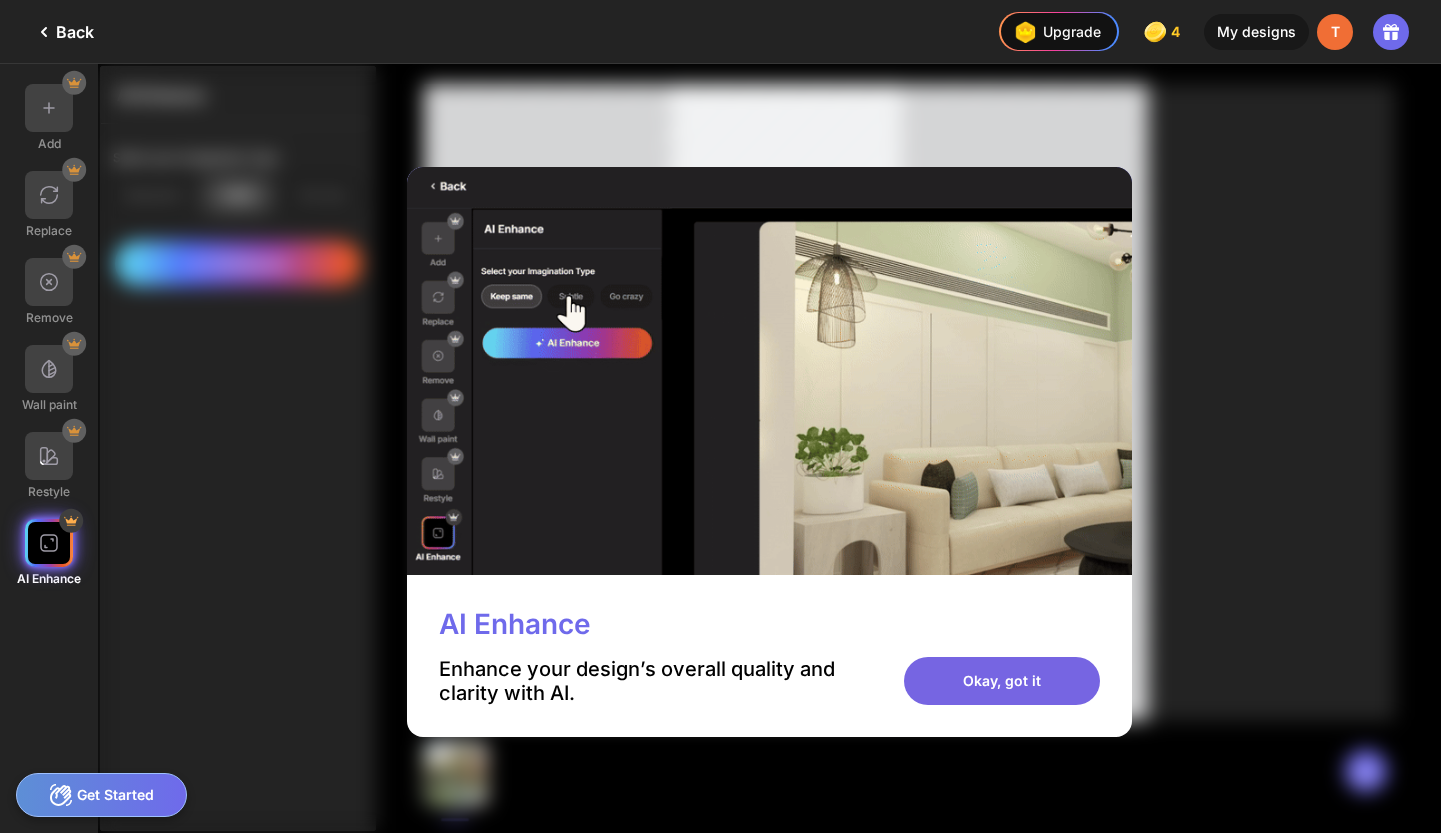 click on "Okay, got it" at bounding box center [1002, 681] 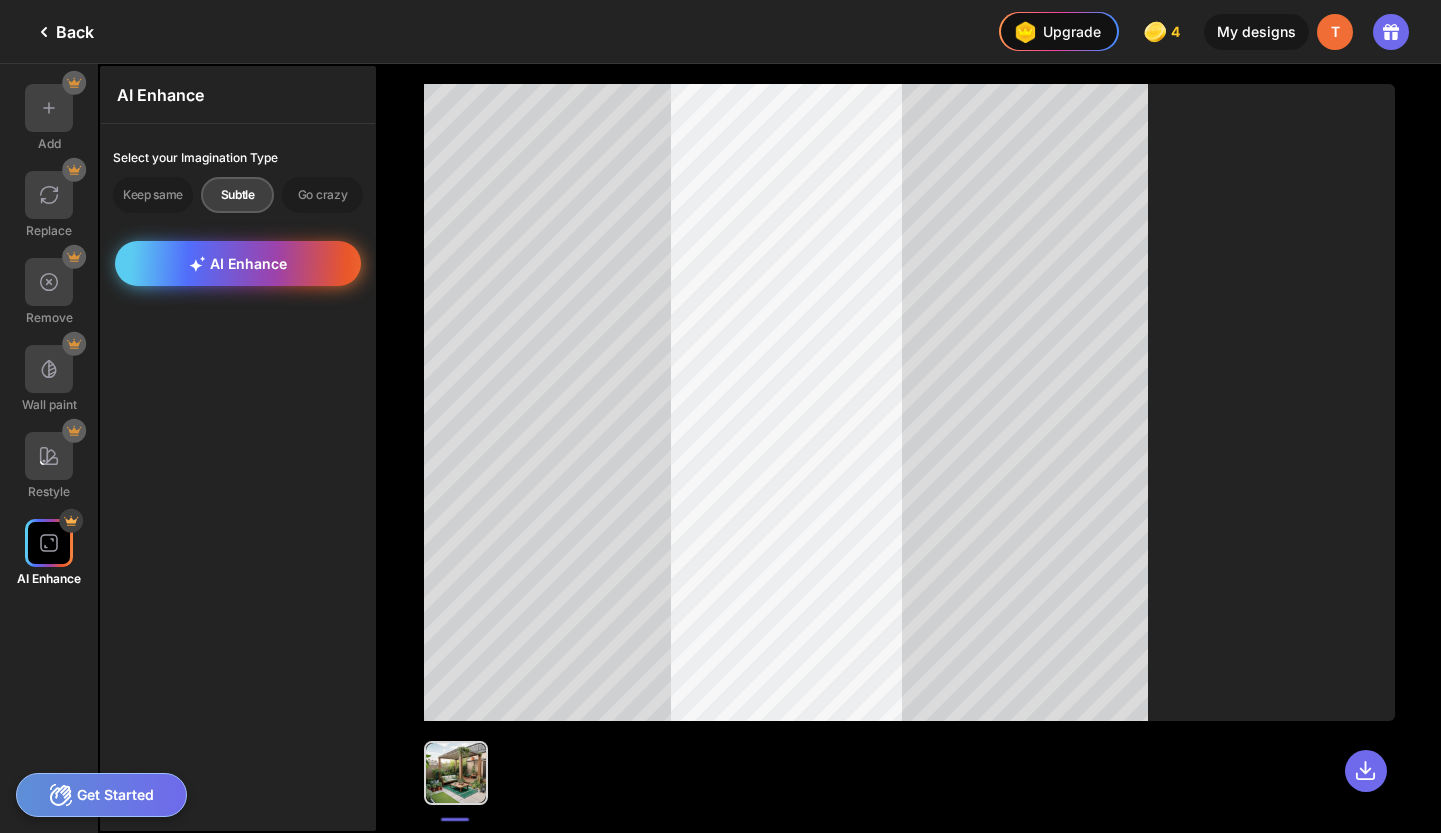 click on "AI Enhance" at bounding box center [238, 263] 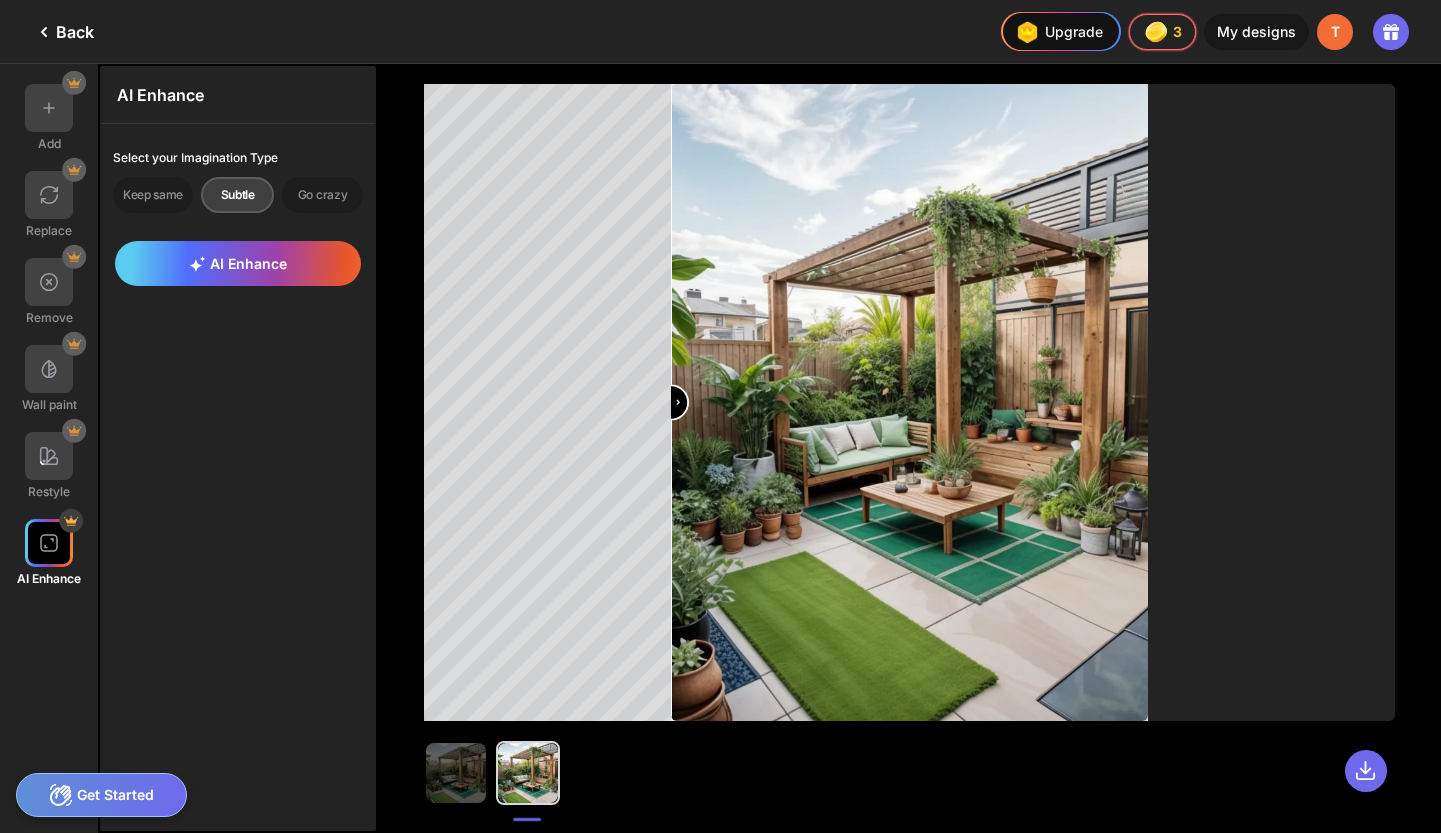 drag, startPoint x: 919, startPoint y: 393, endPoint x: 567, endPoint y: 405, distance: 352.2045 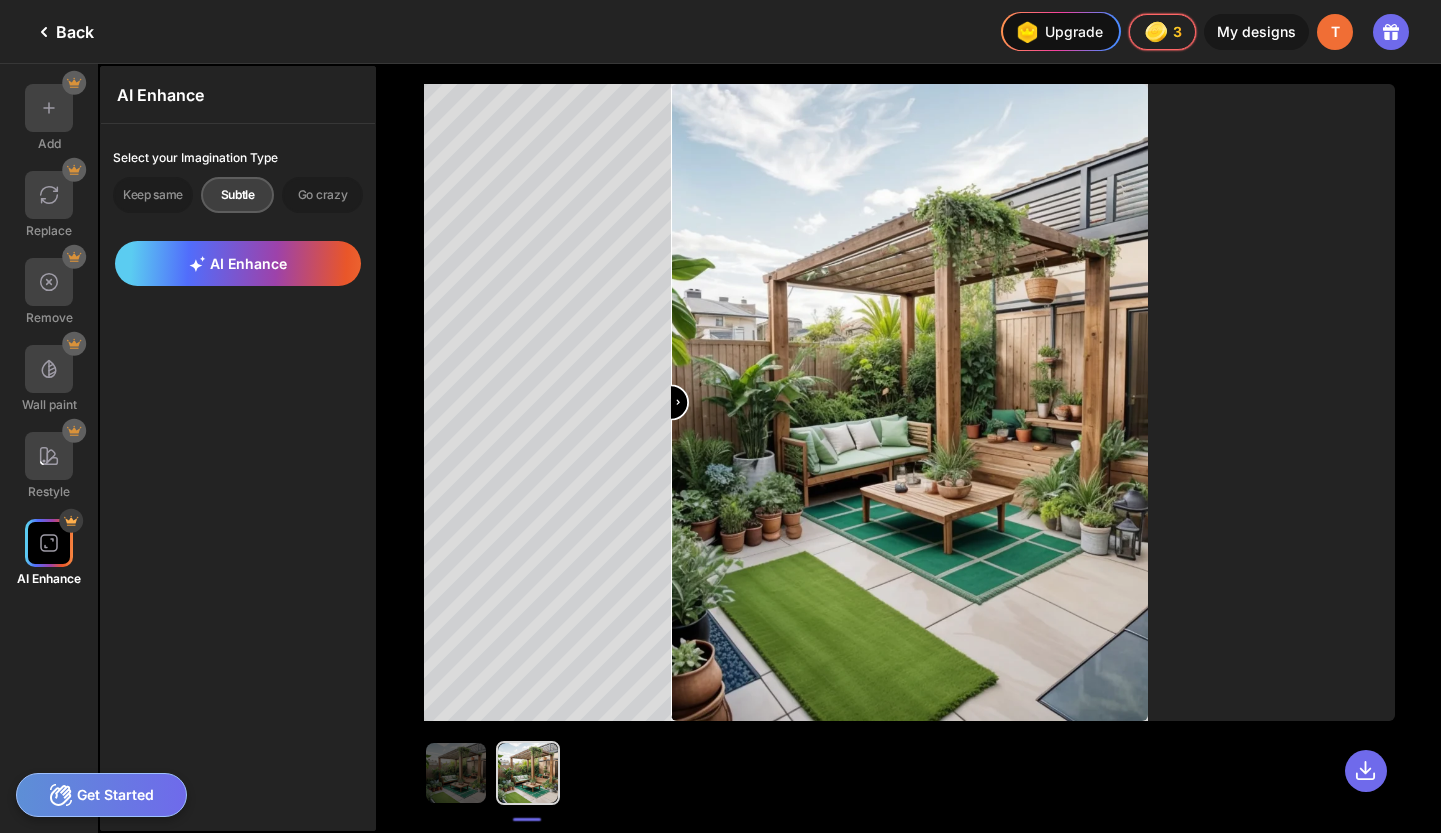 type on "*" 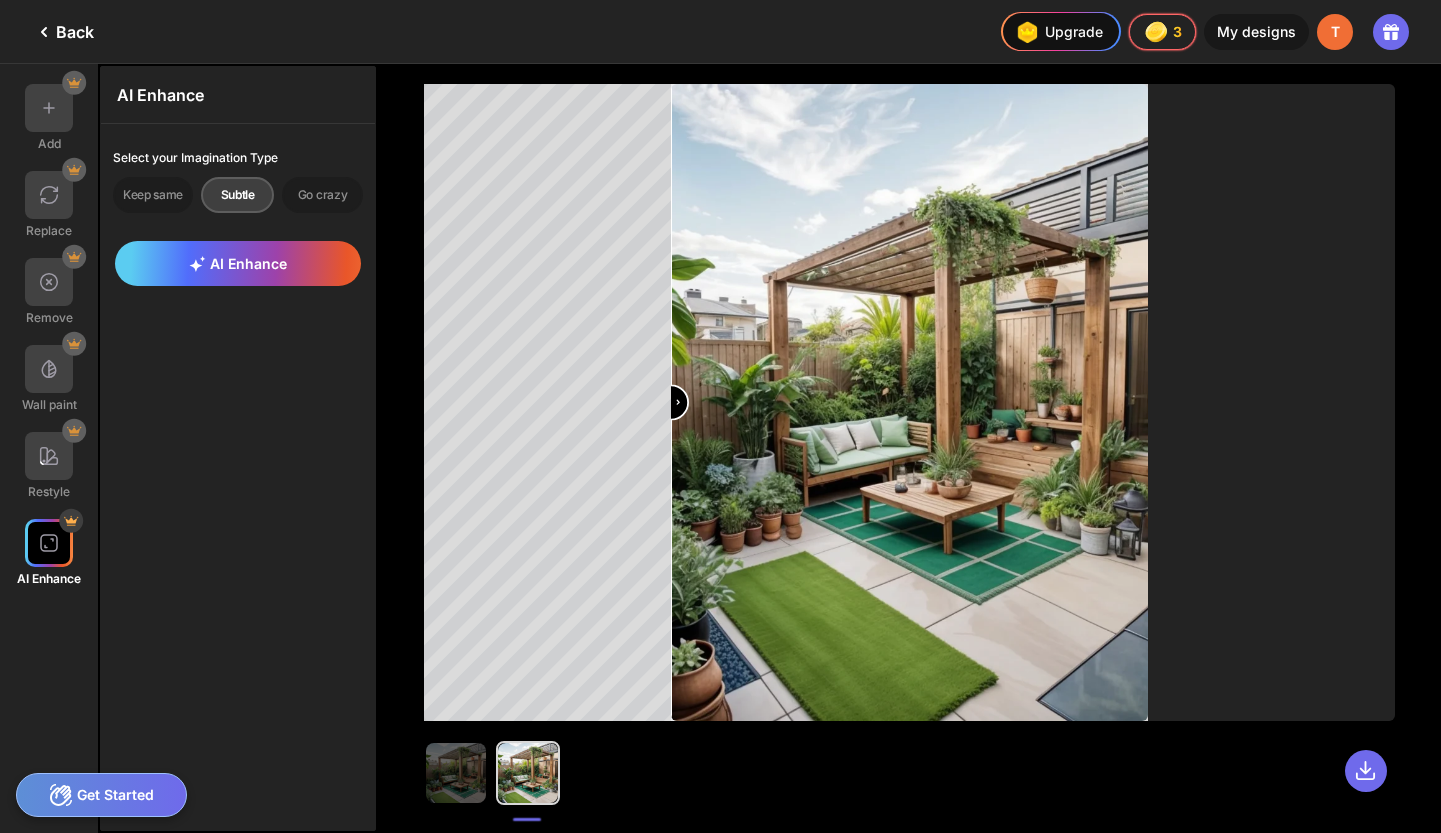 click at bounding box center (909, 402) 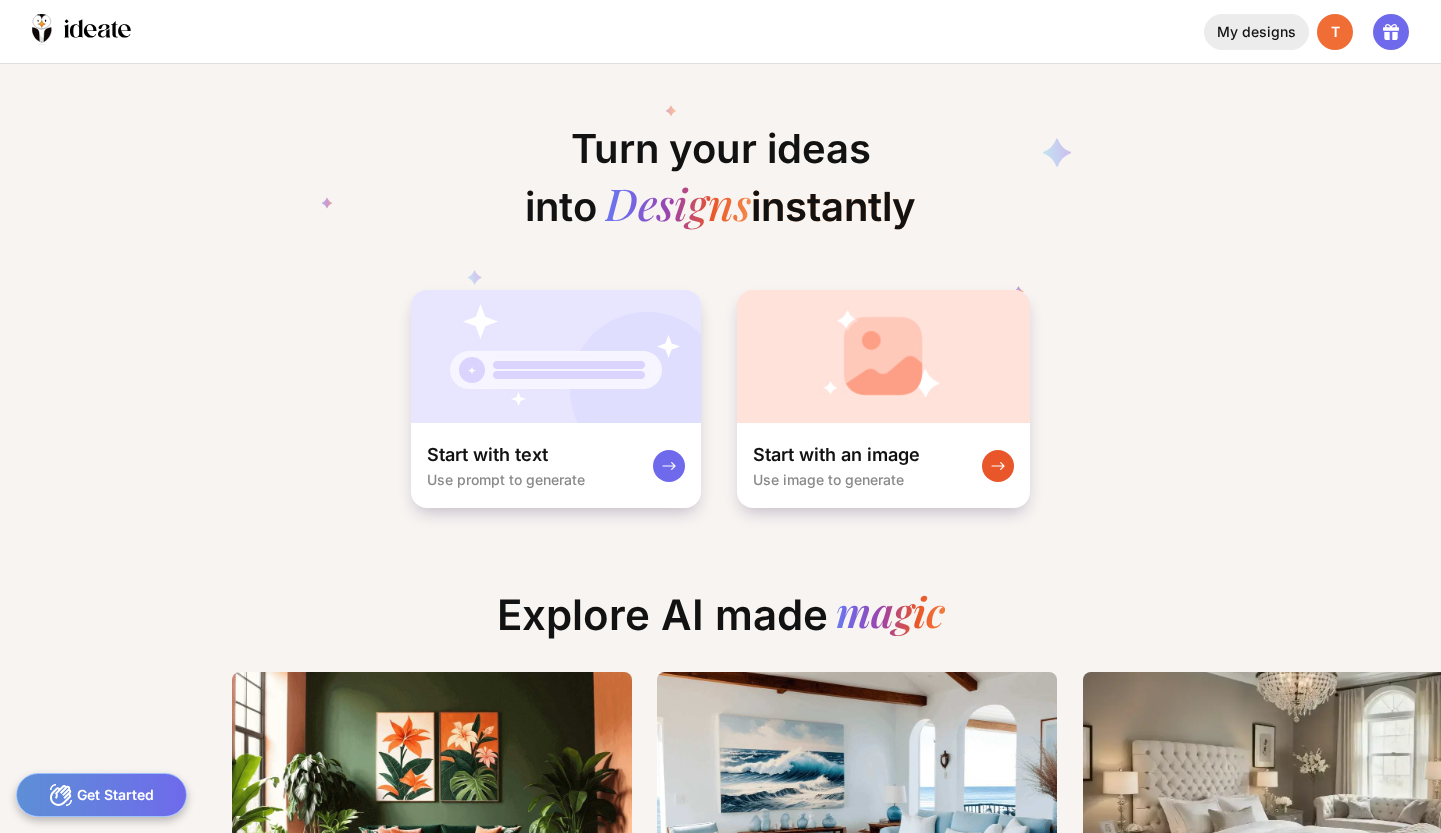 scroll, scrollTop: 0, scrollLeft: 0, axis: both 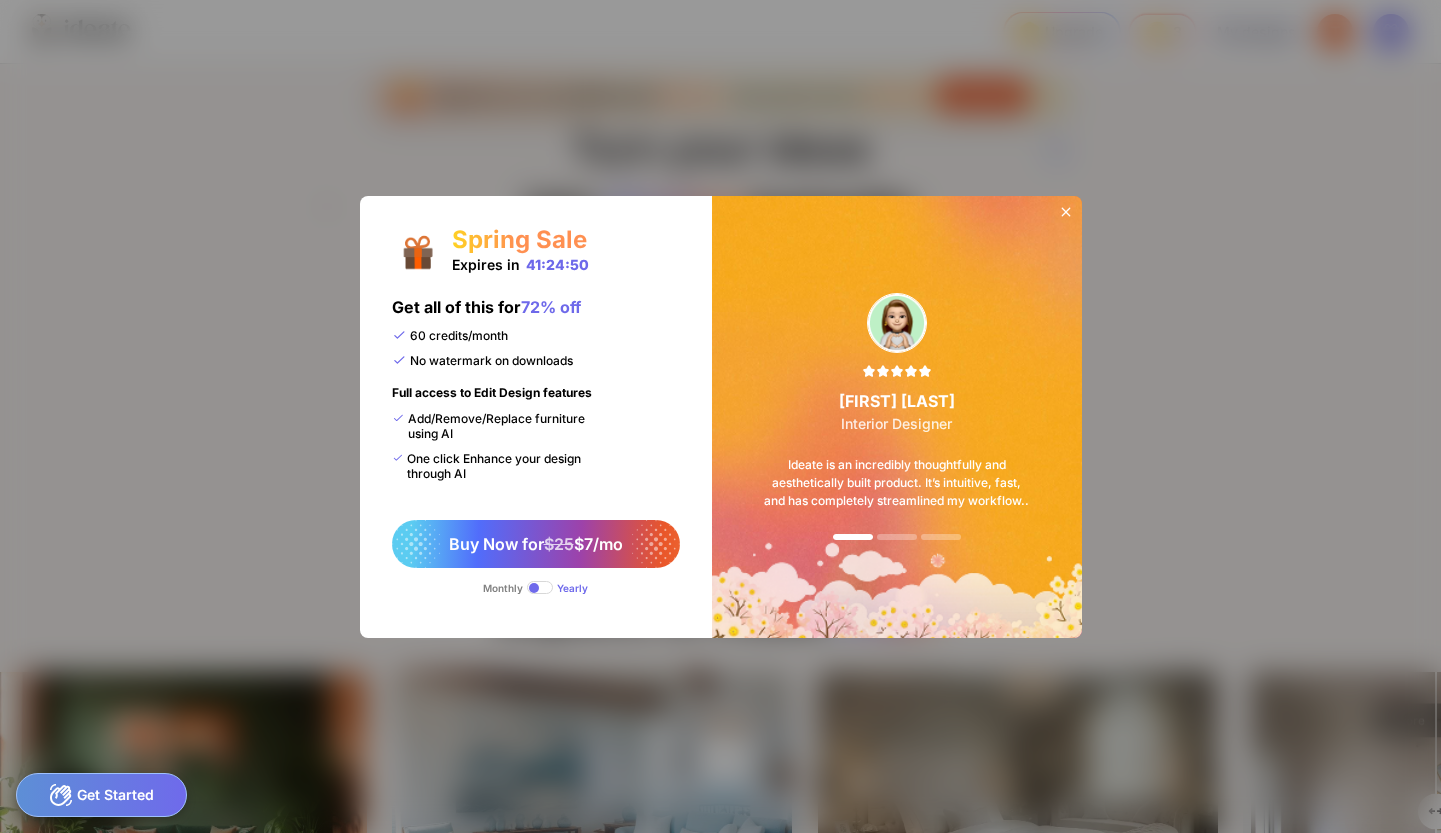 click 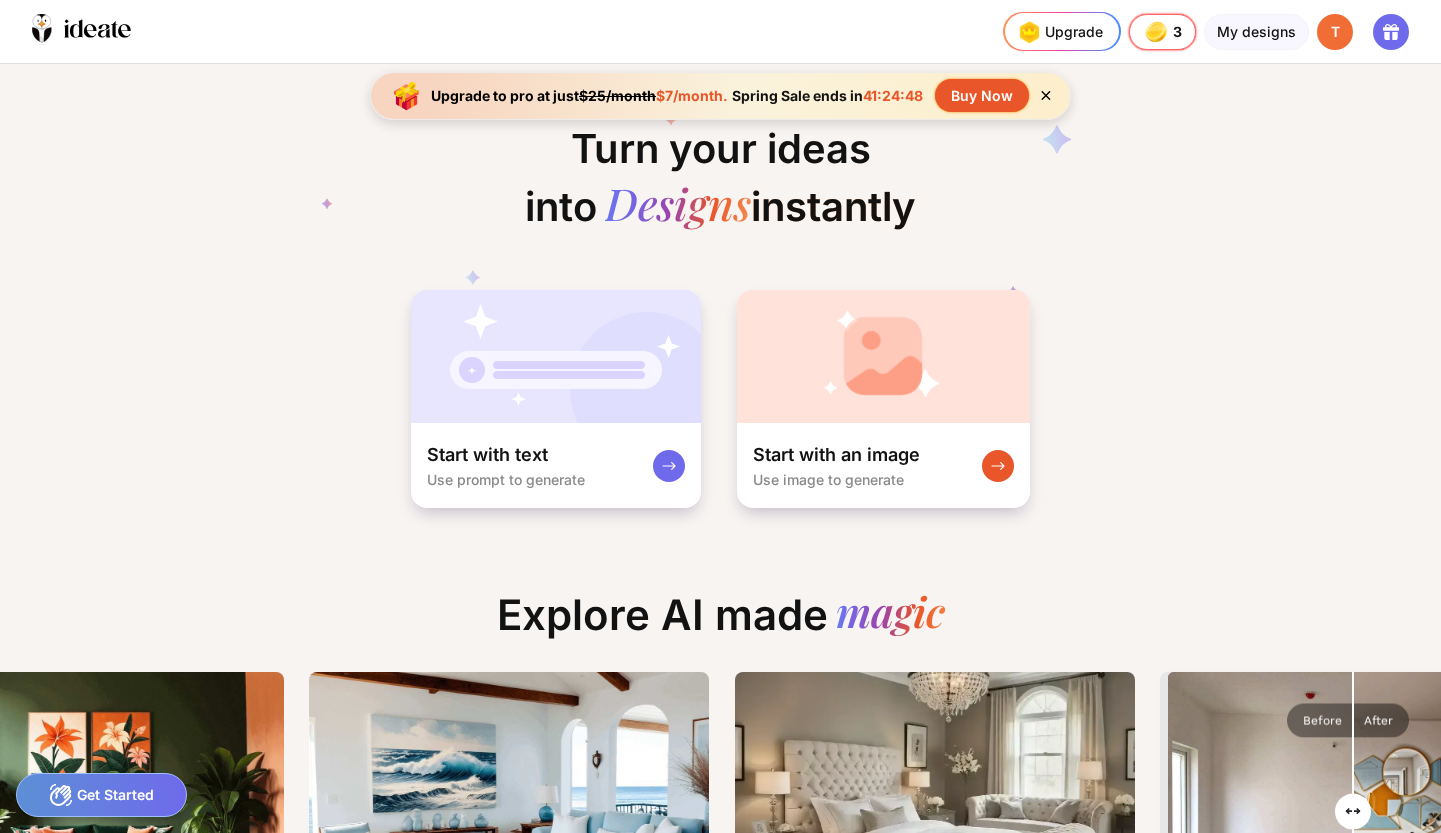 click on "T" at bounding box center (1335, 32) 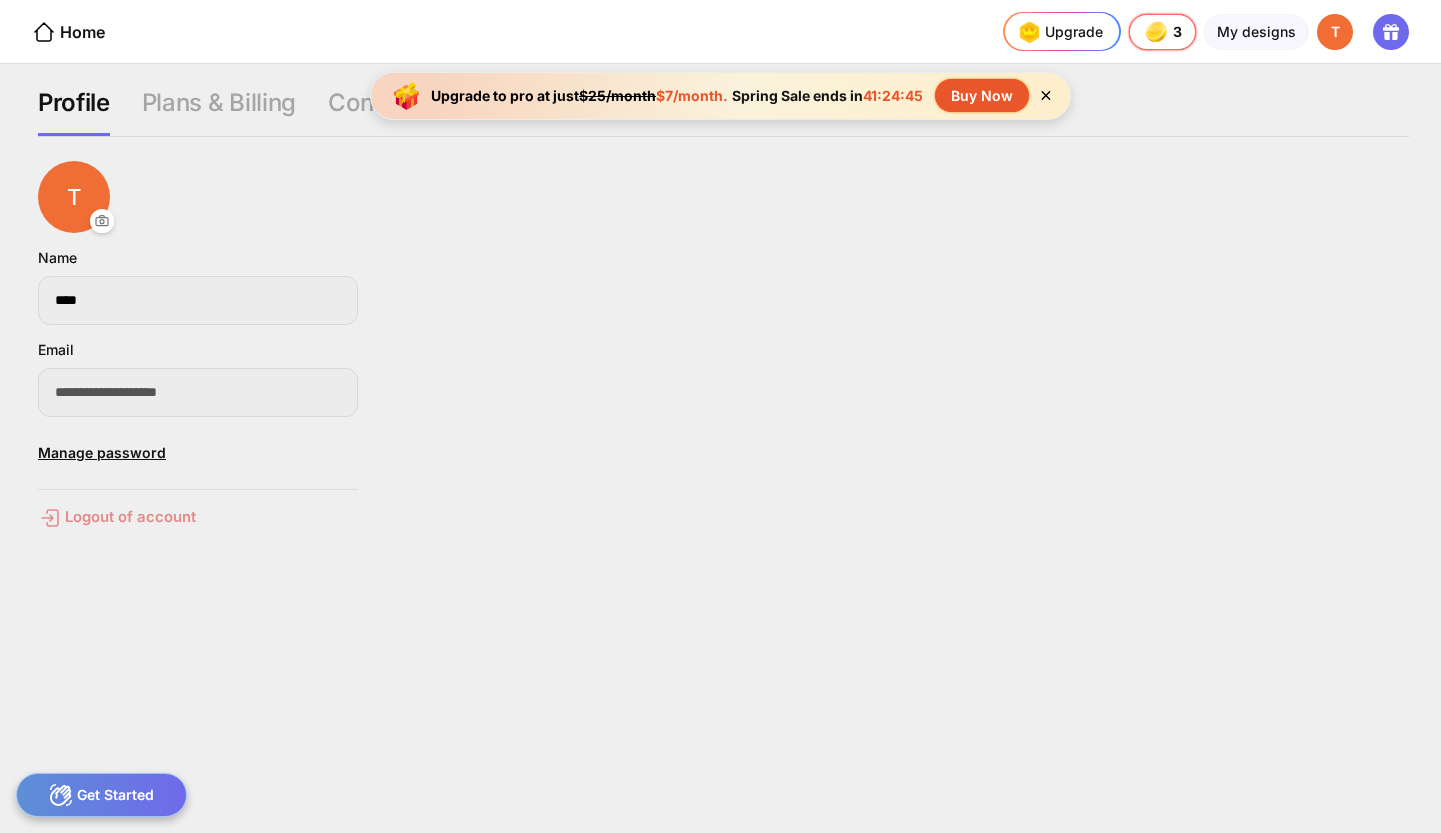 click on "Logout of account" at bounding box center (198, 518) 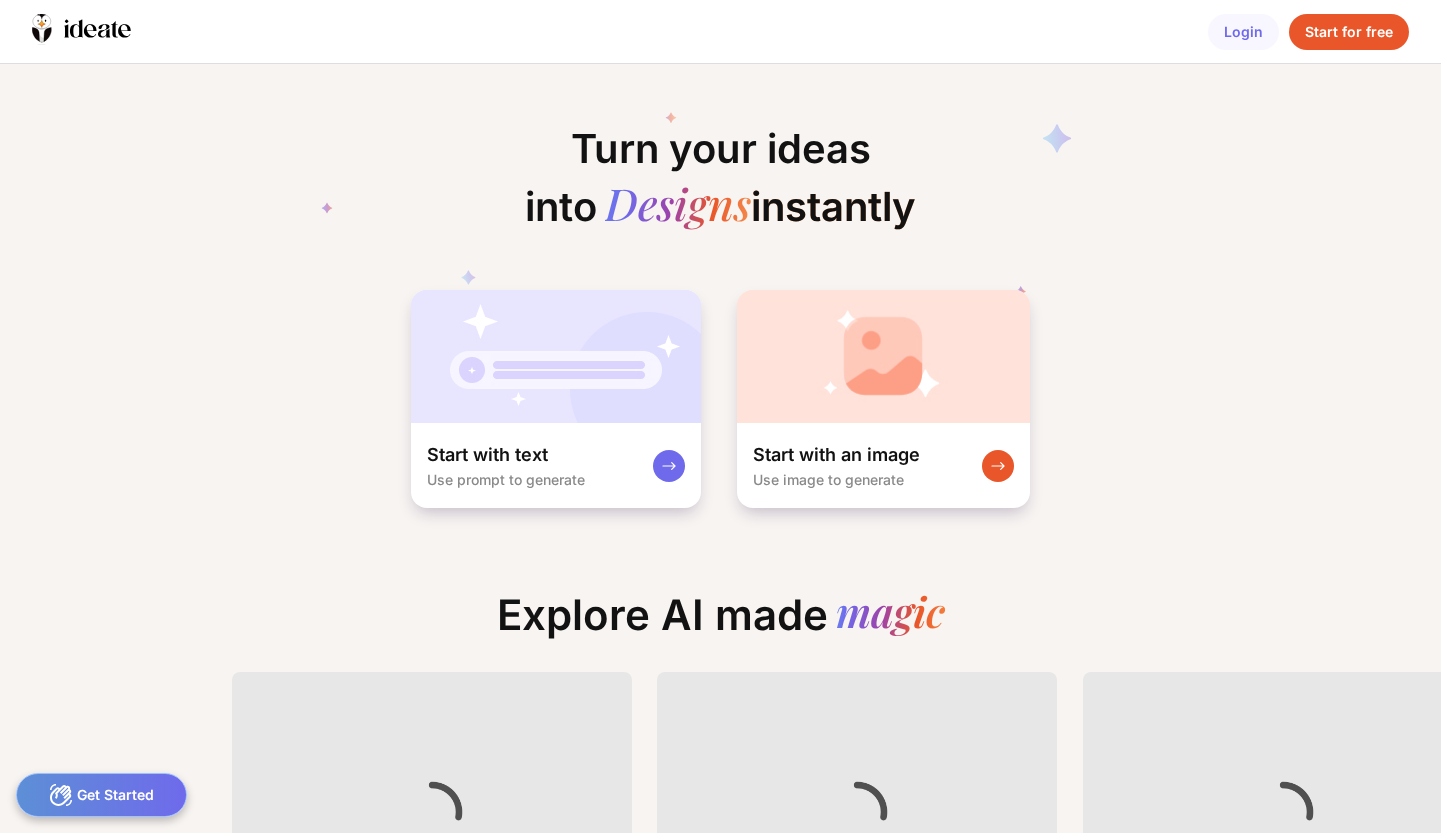 scroll, scrollTop: 0, scrollLeft: 0, axis: both 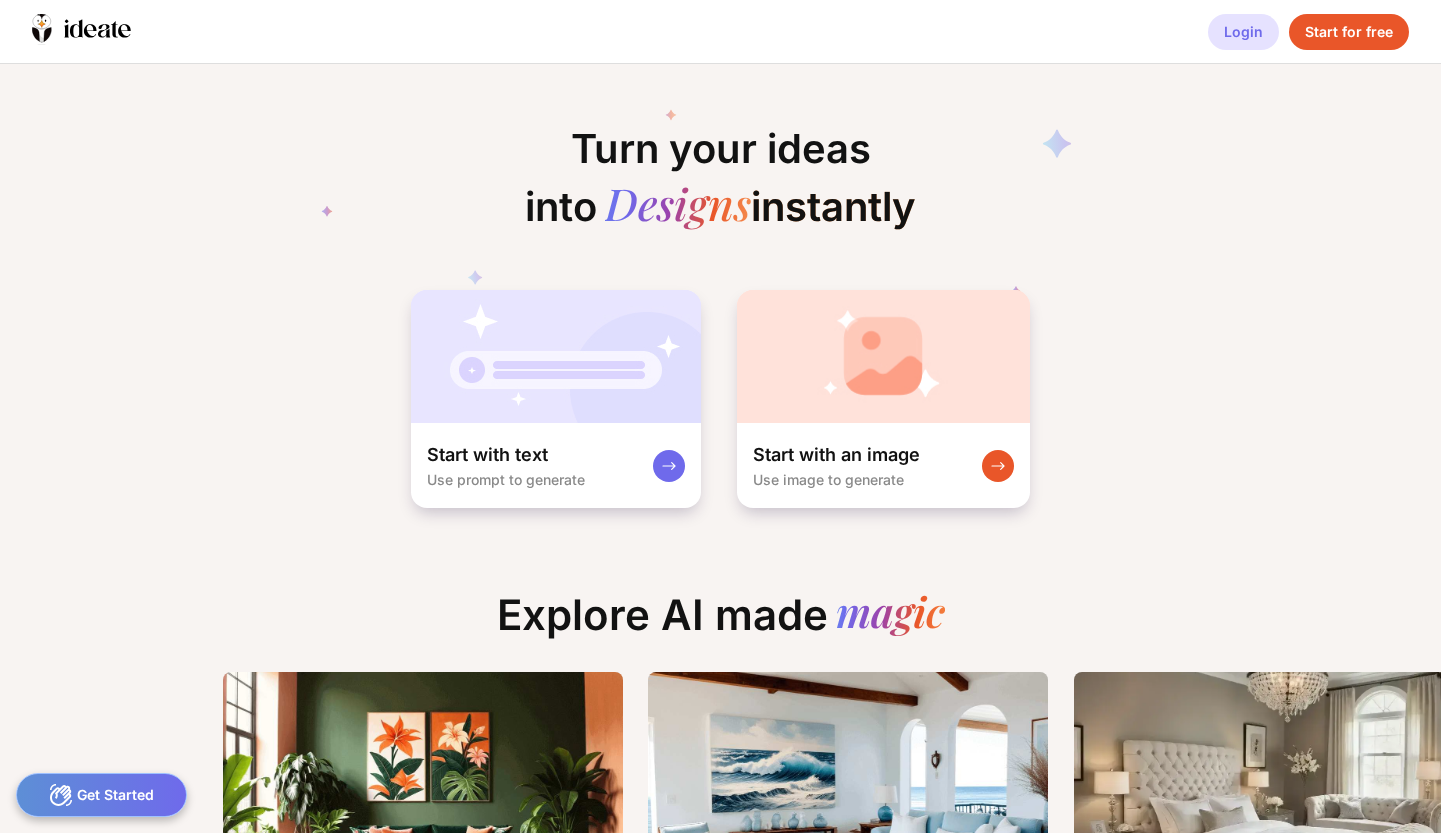 click on "Login" at bounding box center [1243, 32] 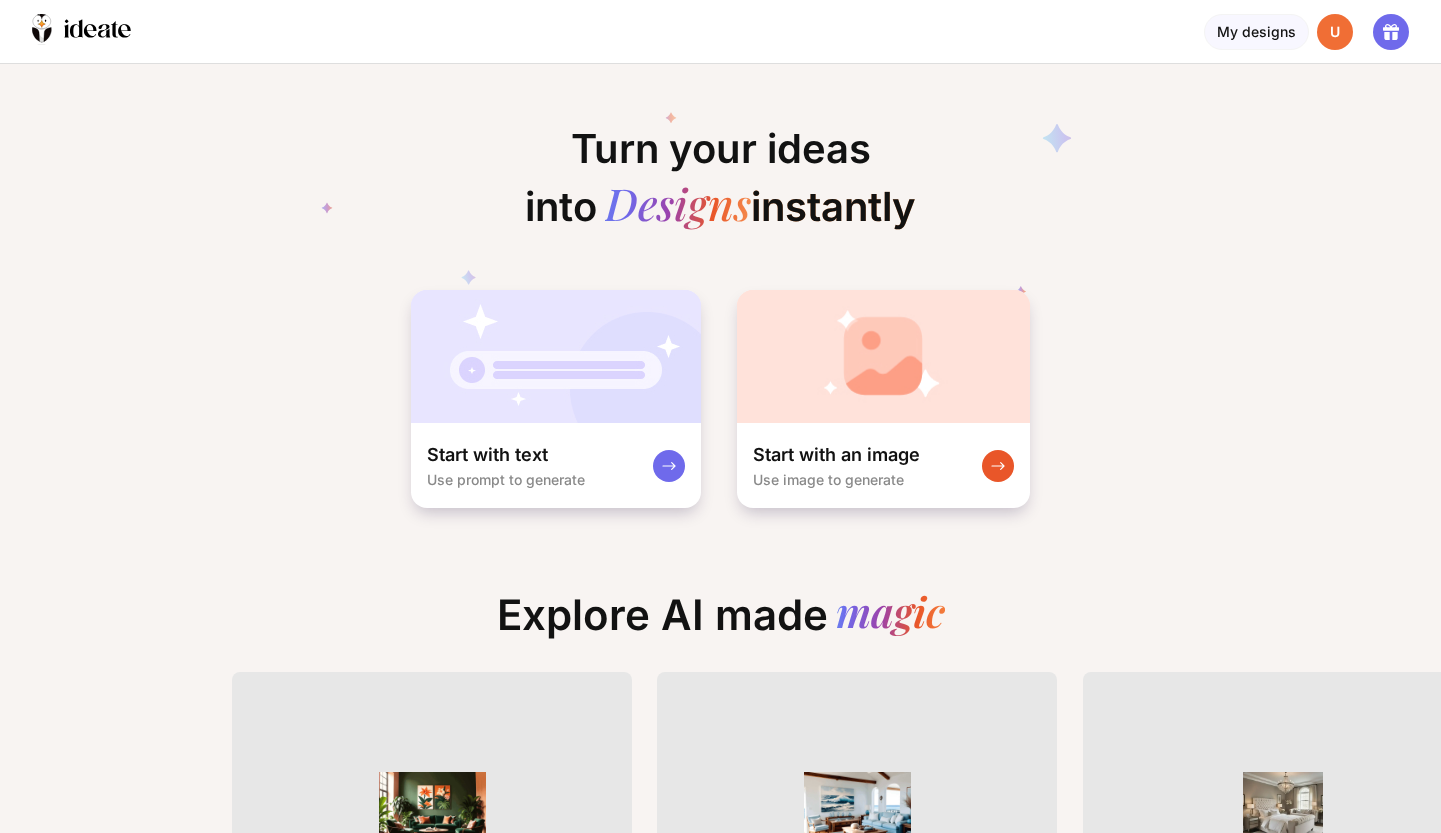 scroll, scrollTop: 0, scrollLeft: 0, axis: both 